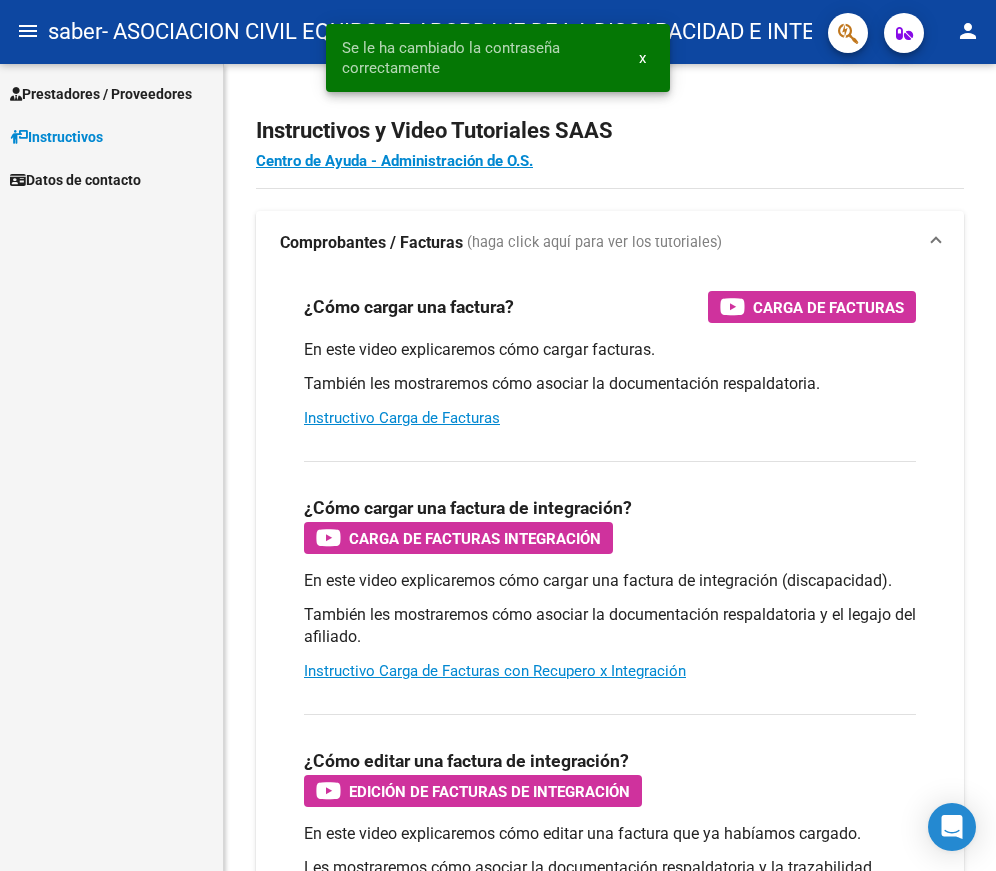 scroll, scrollTop: 0, scrollLeft: 0, axis: both 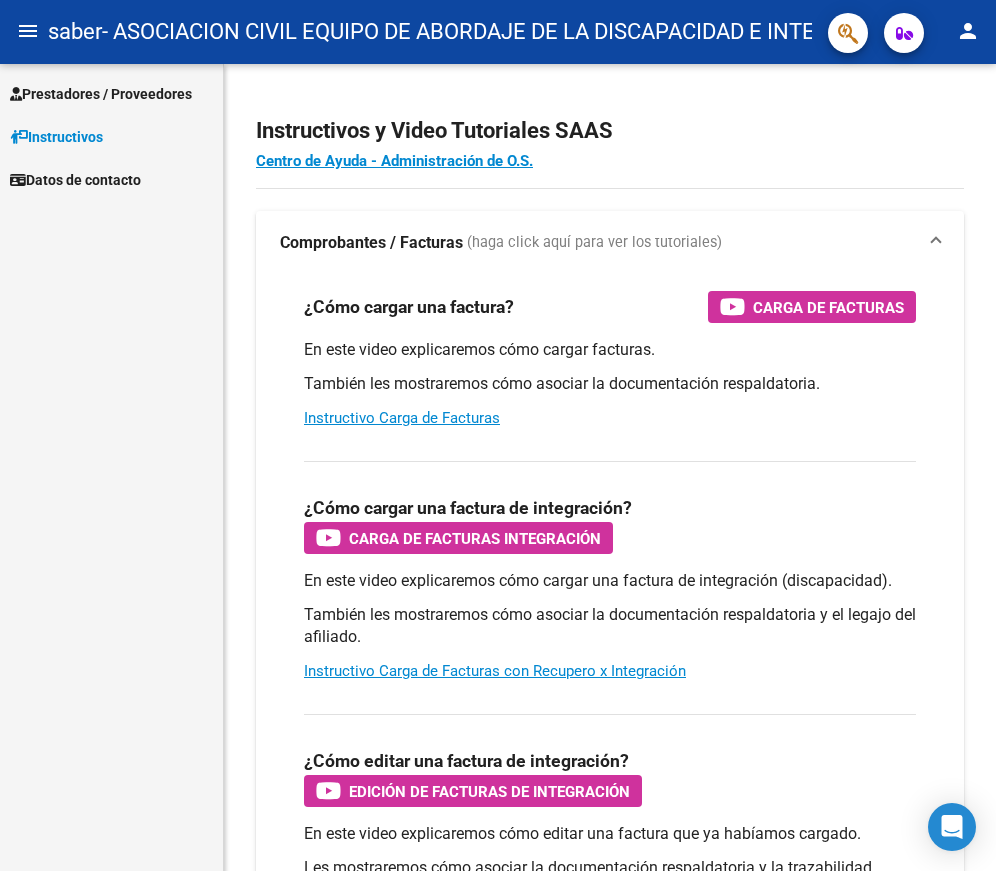 click on "person" 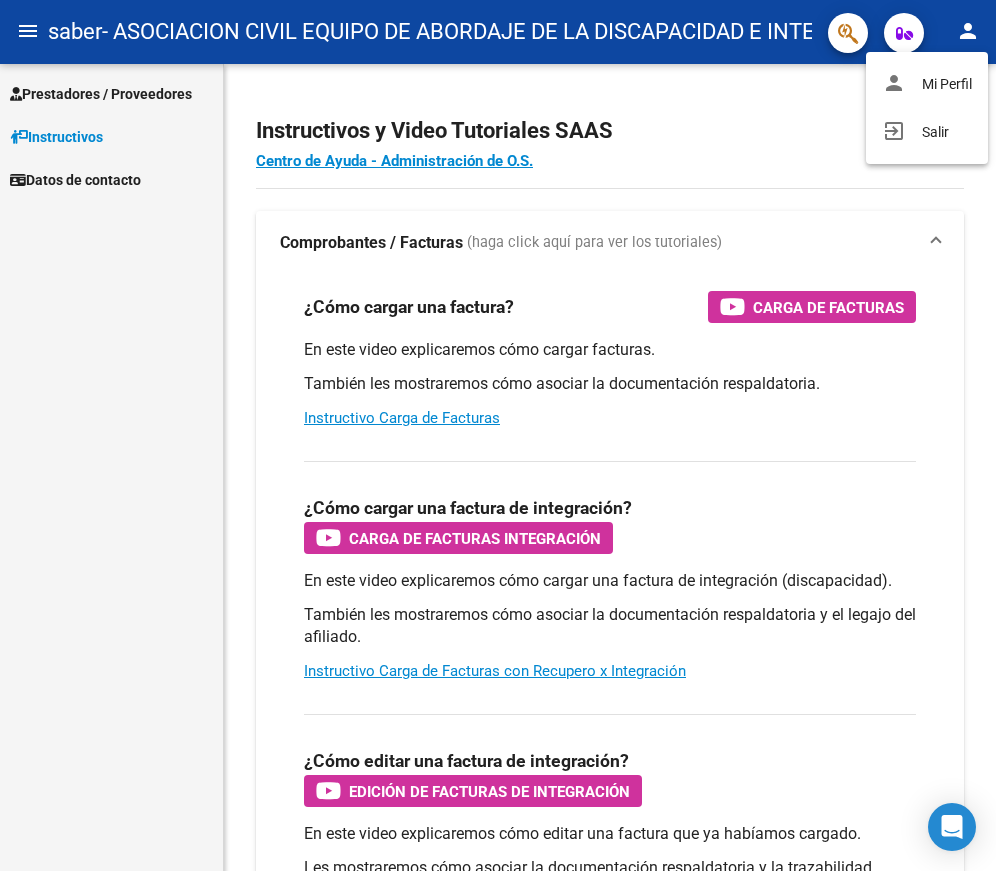 click at bounding box center [498, 435] 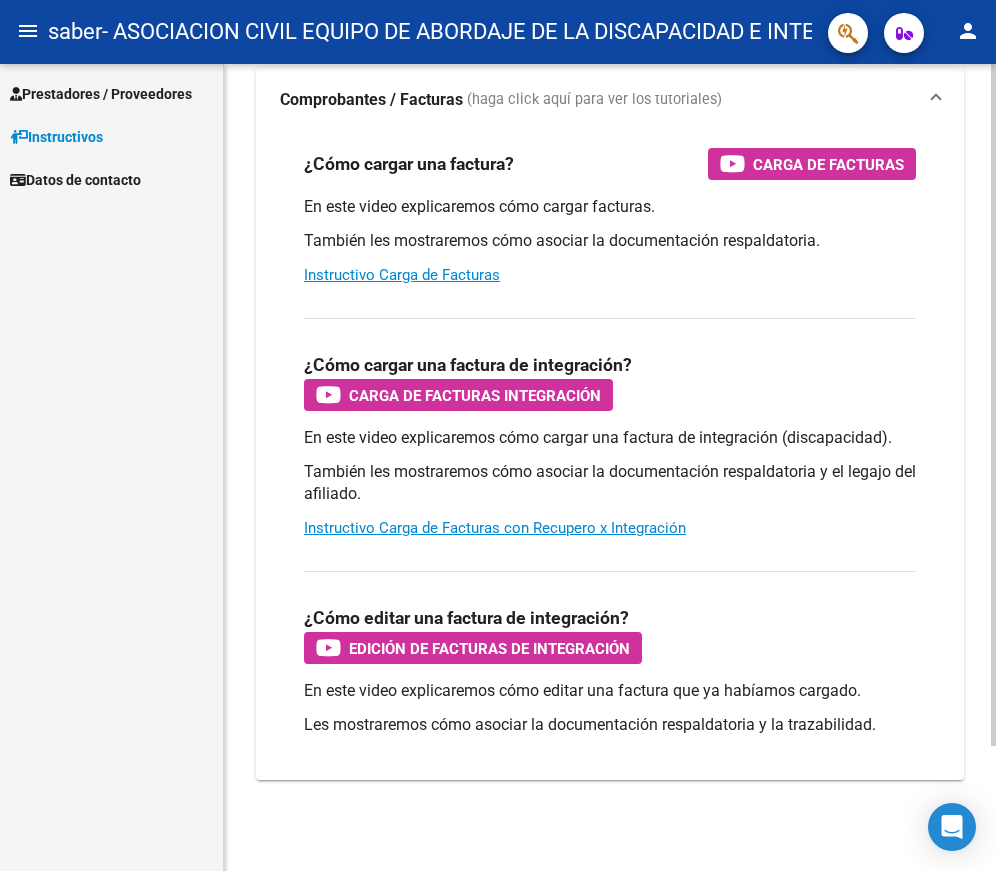 scroll, scrollTop: 148, scrollLeft: 0, axis: vertical 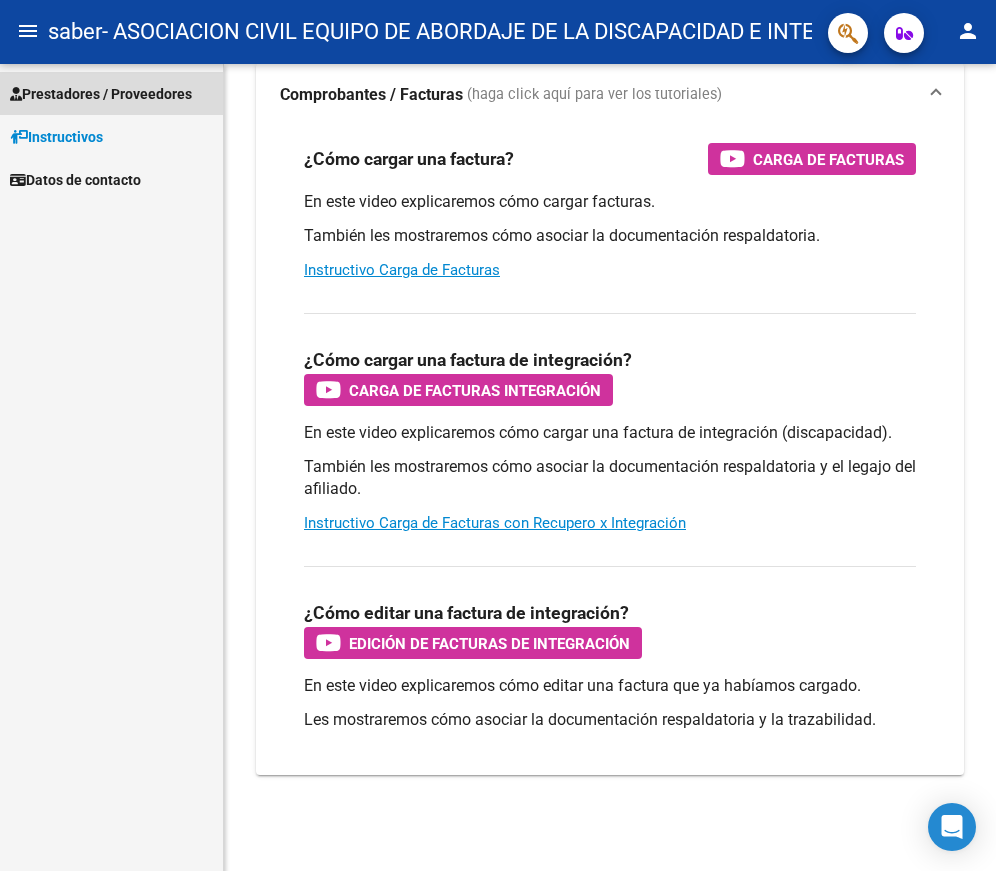 click on "Prestadores / Proveedores" at bounding box center [101, 94] 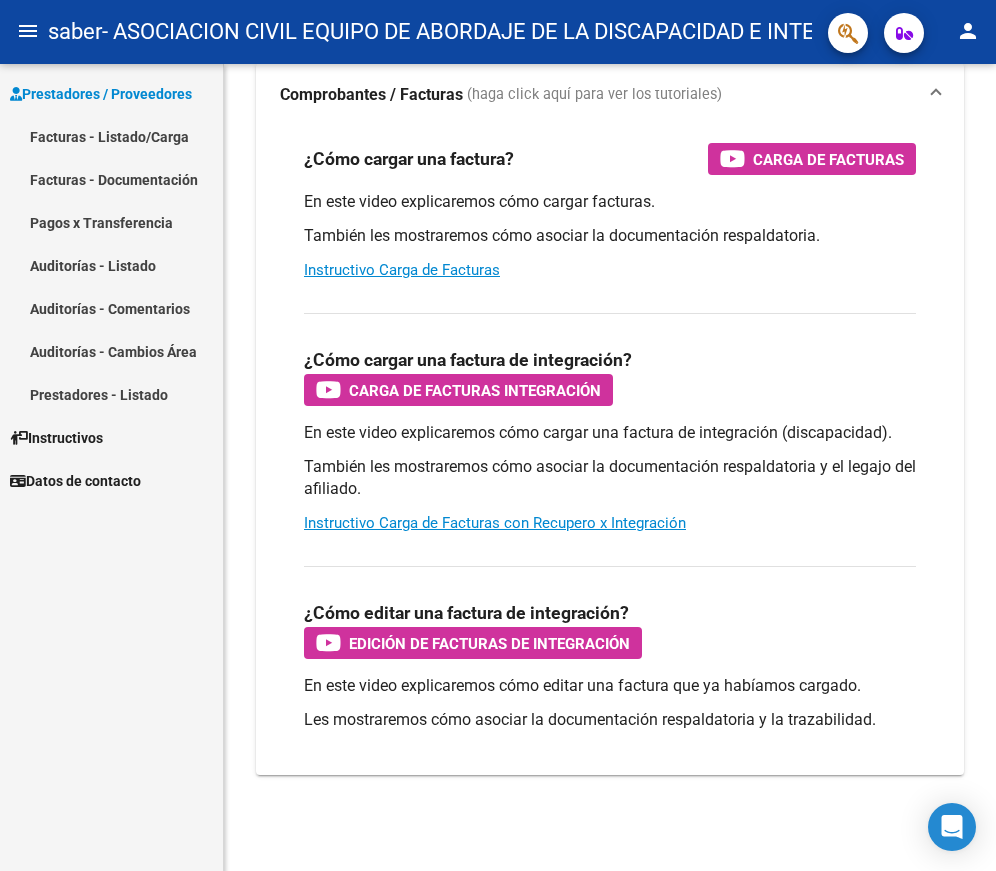 click on "Facturas - Documentación" at bounding box center [111, 179] 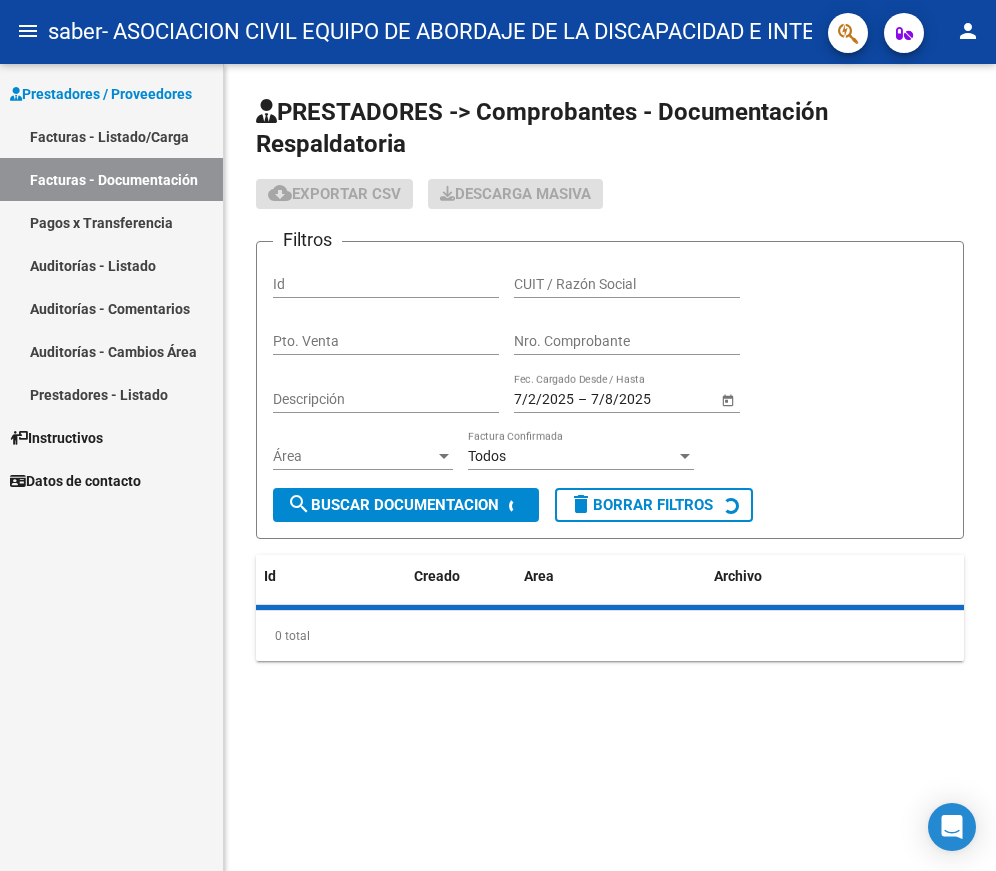 scroll, scrollTop: 0, scrollLeft: 0, axis: both 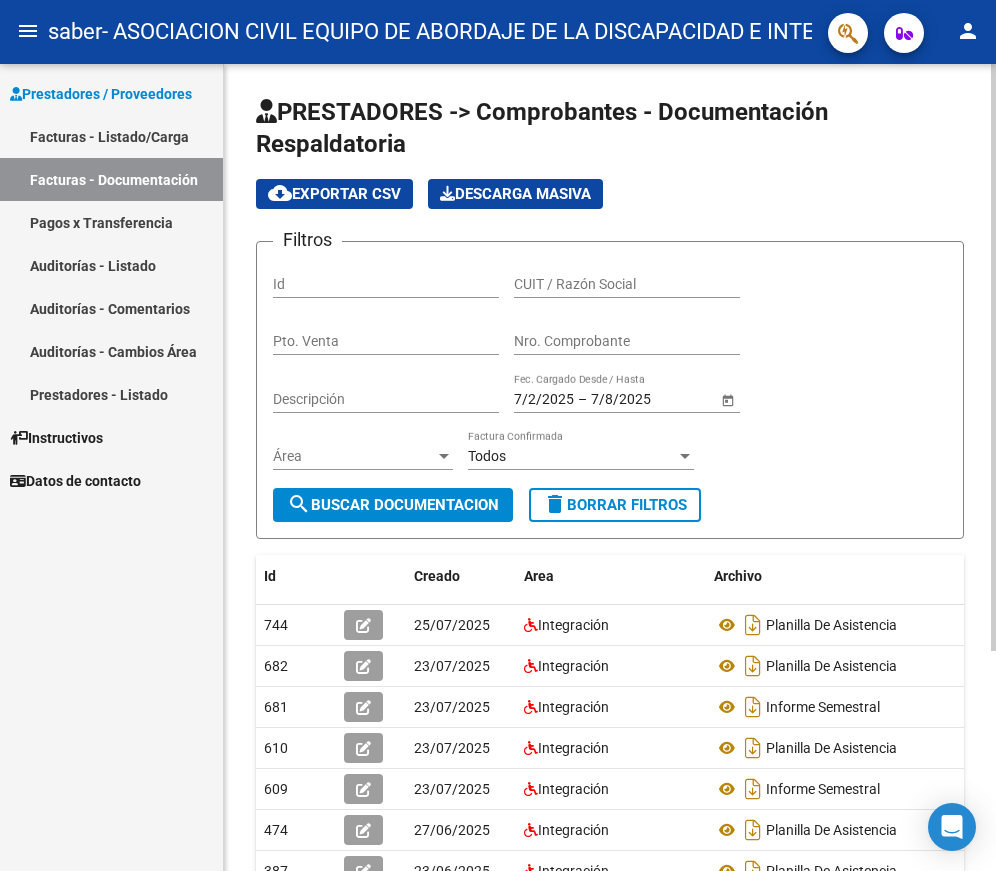 click on "Id" at bounding box center (386, 284) 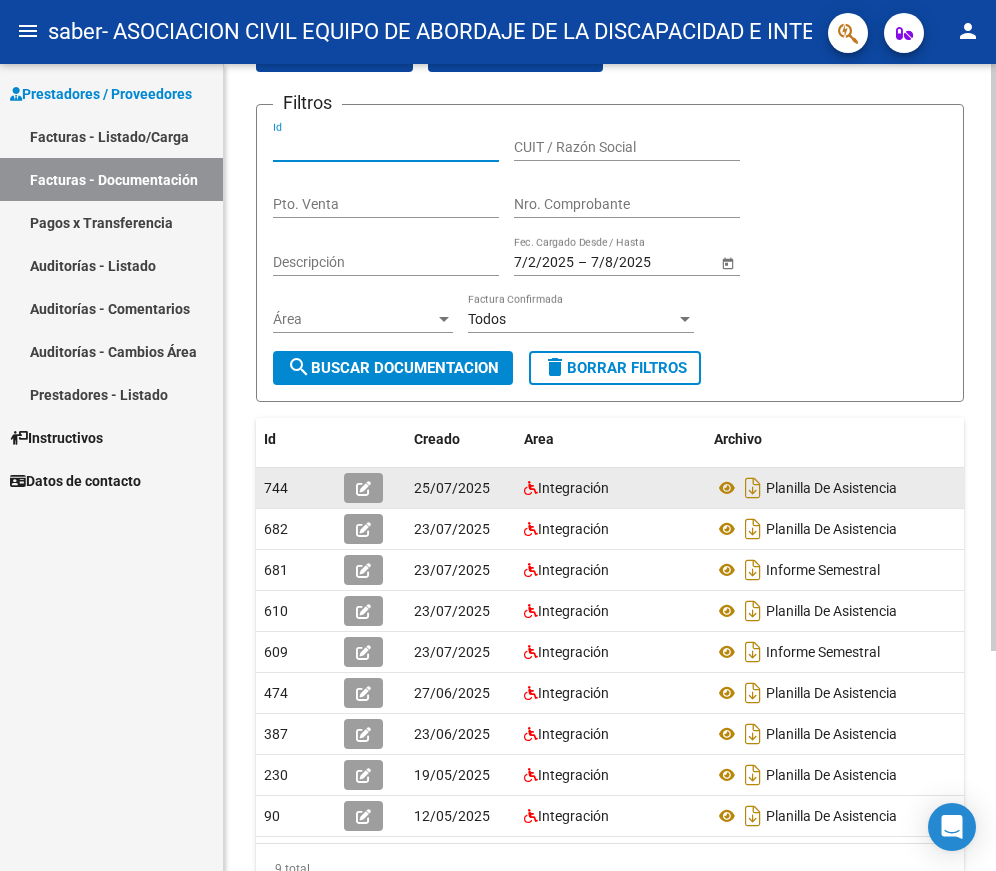 scroll, scrollTop: 0, scrollLeft: 0, axis: both 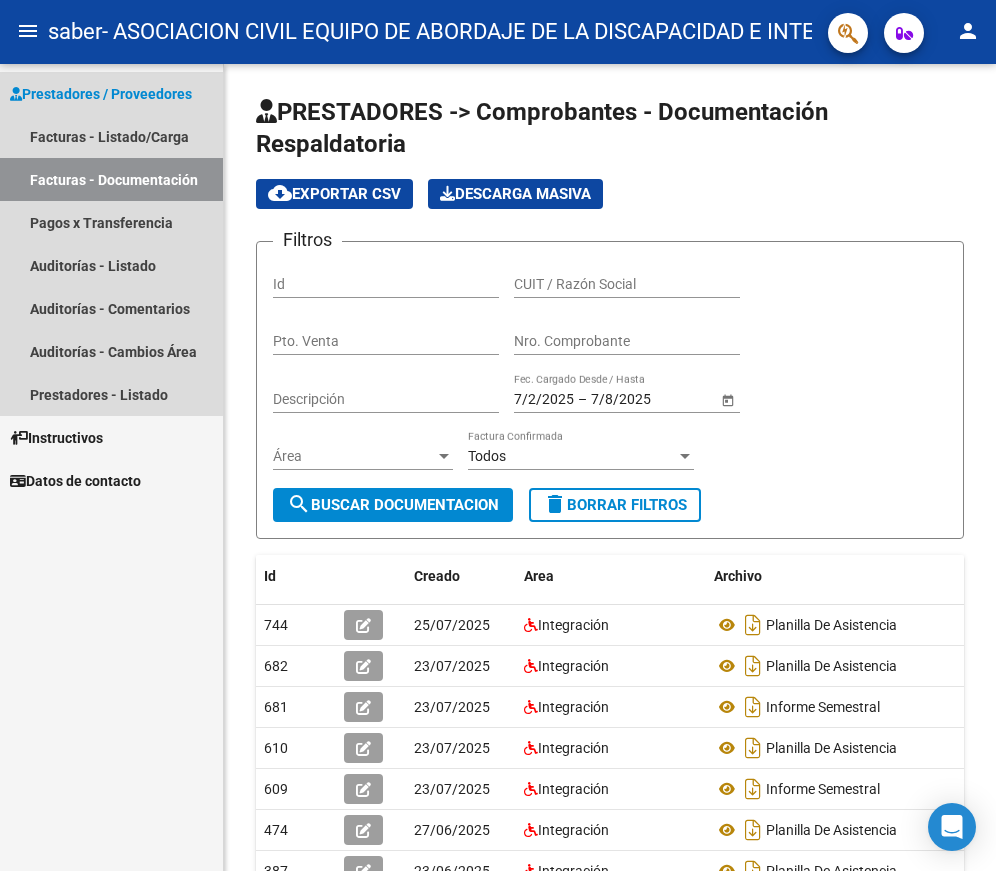 click on "Prestadores / Proveedores" at bounding box center (101, 94) 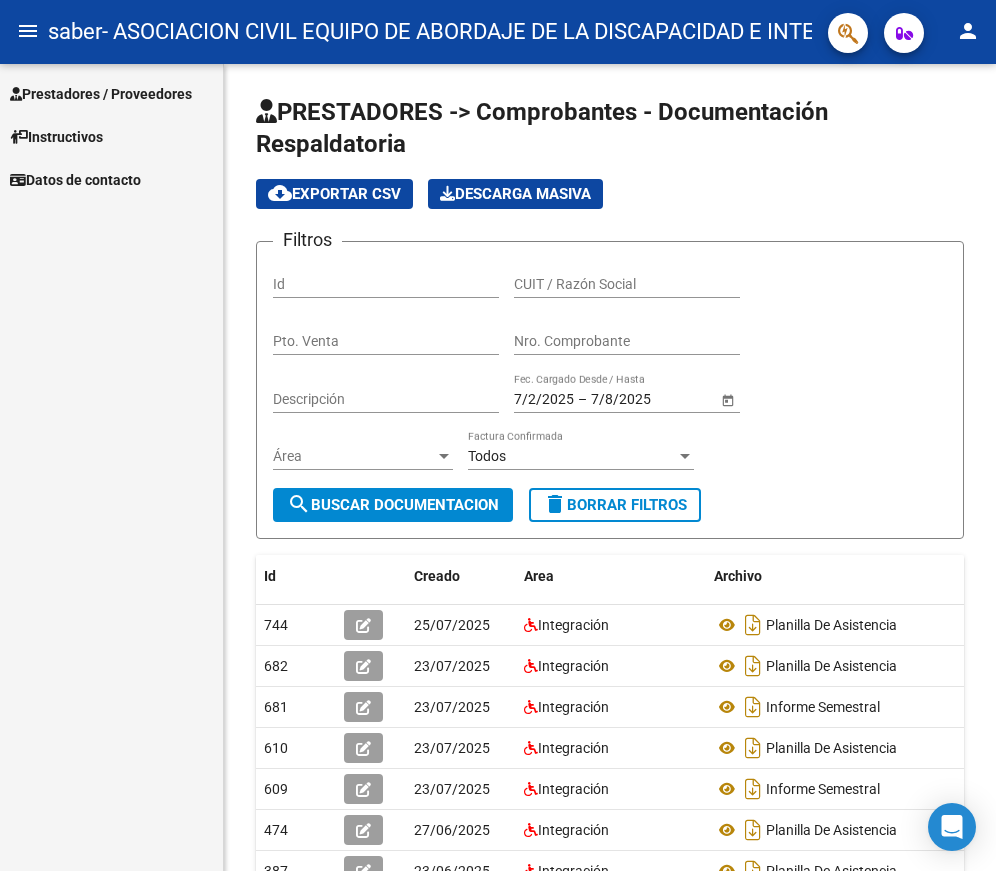 click on "Prestadores / Proveedores" at bounding box center [111, 93] 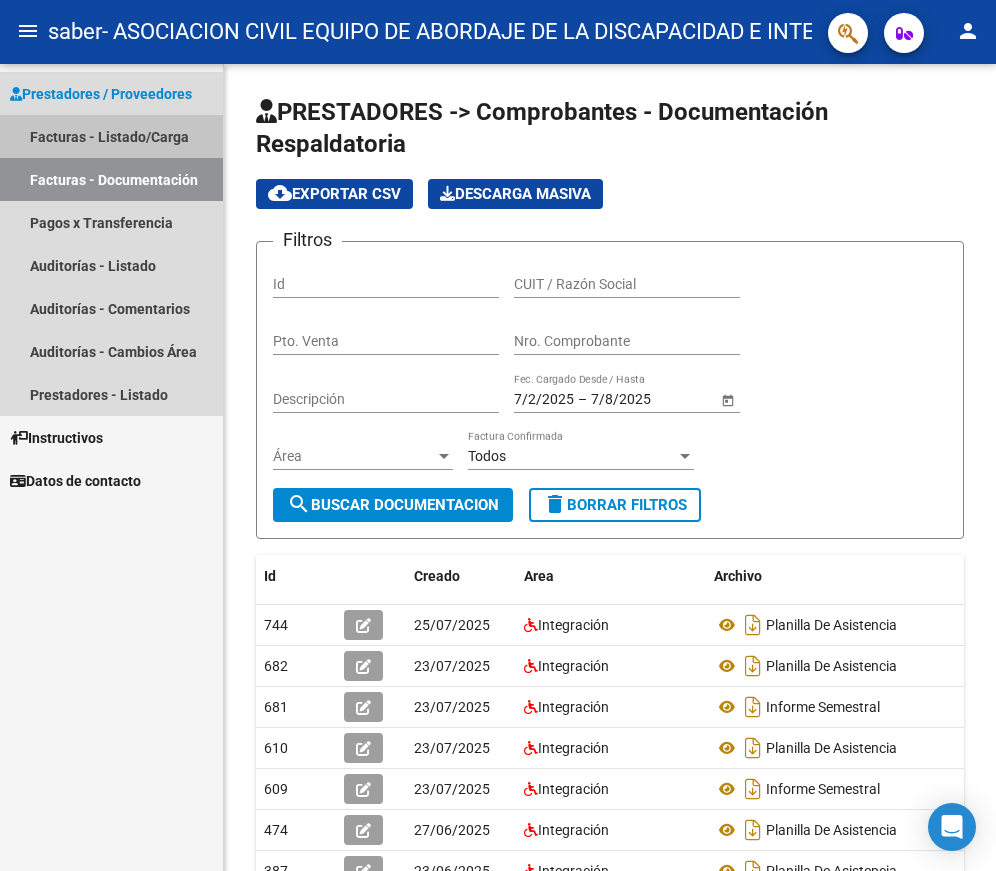 click on "Facturas - Listado/Carga" at bounding box center [111, 136] 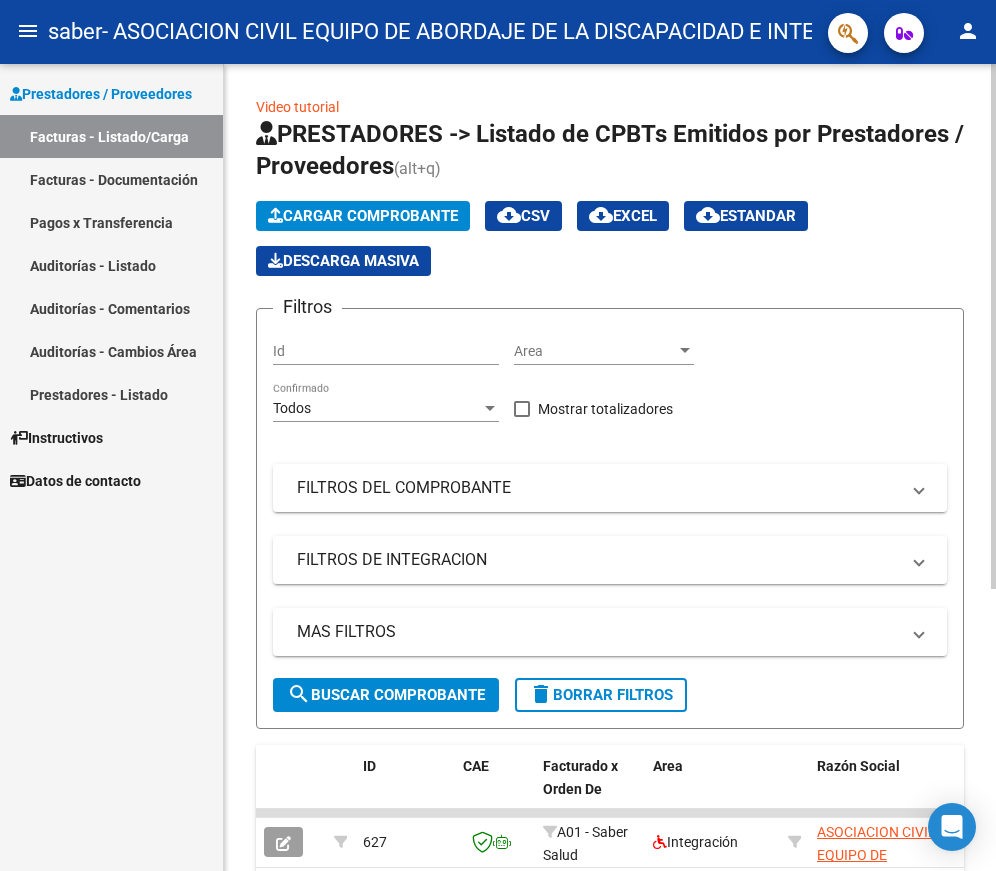 click on "Id" at bounding box center (386, 351) 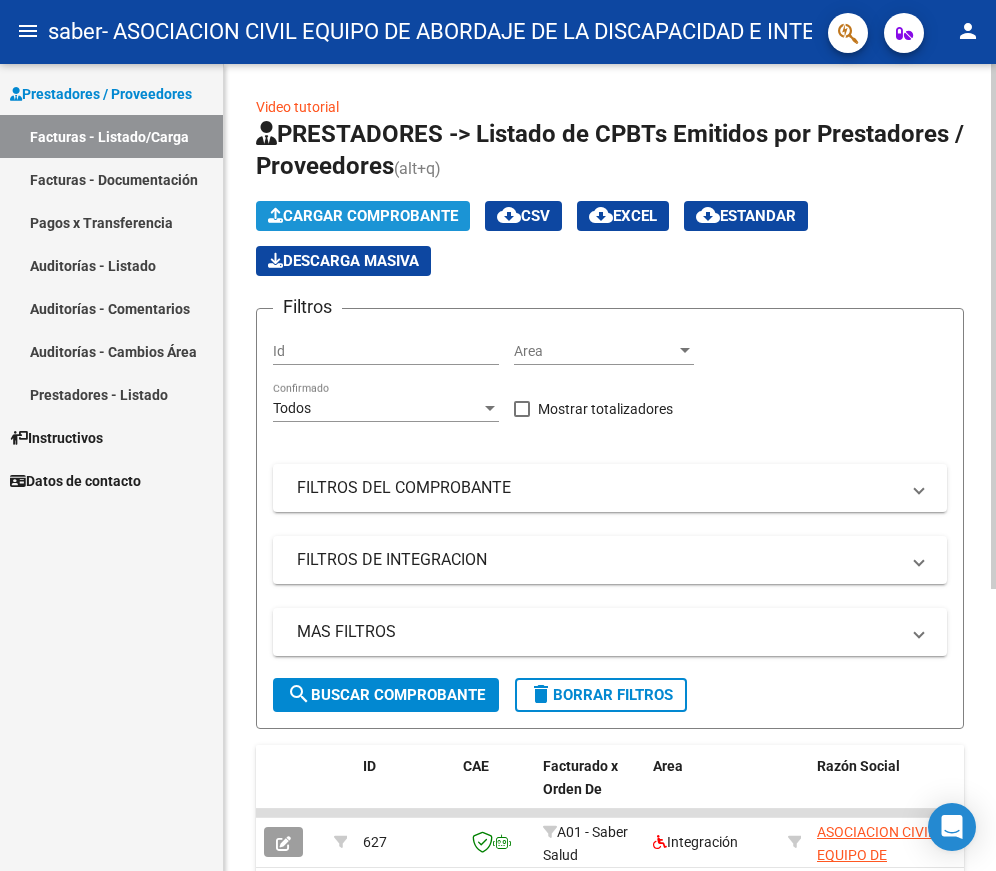 click on "Cargar Comprobante" 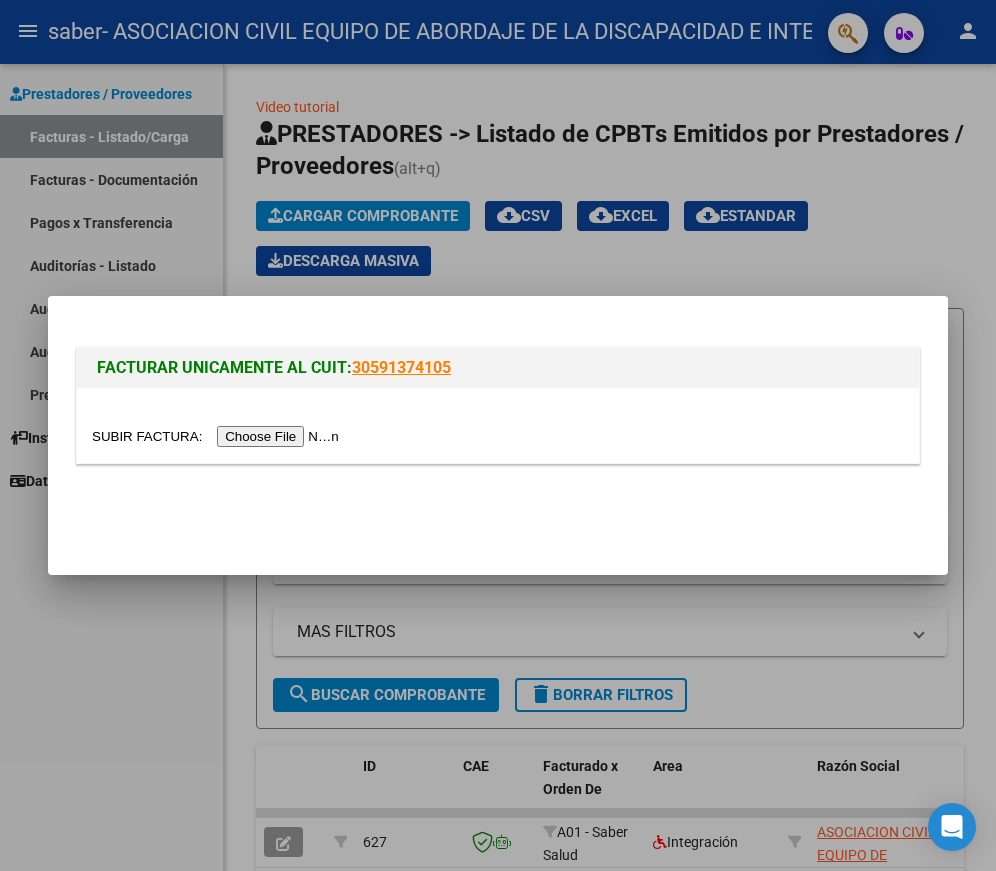 click at bounding box center [218, 436] 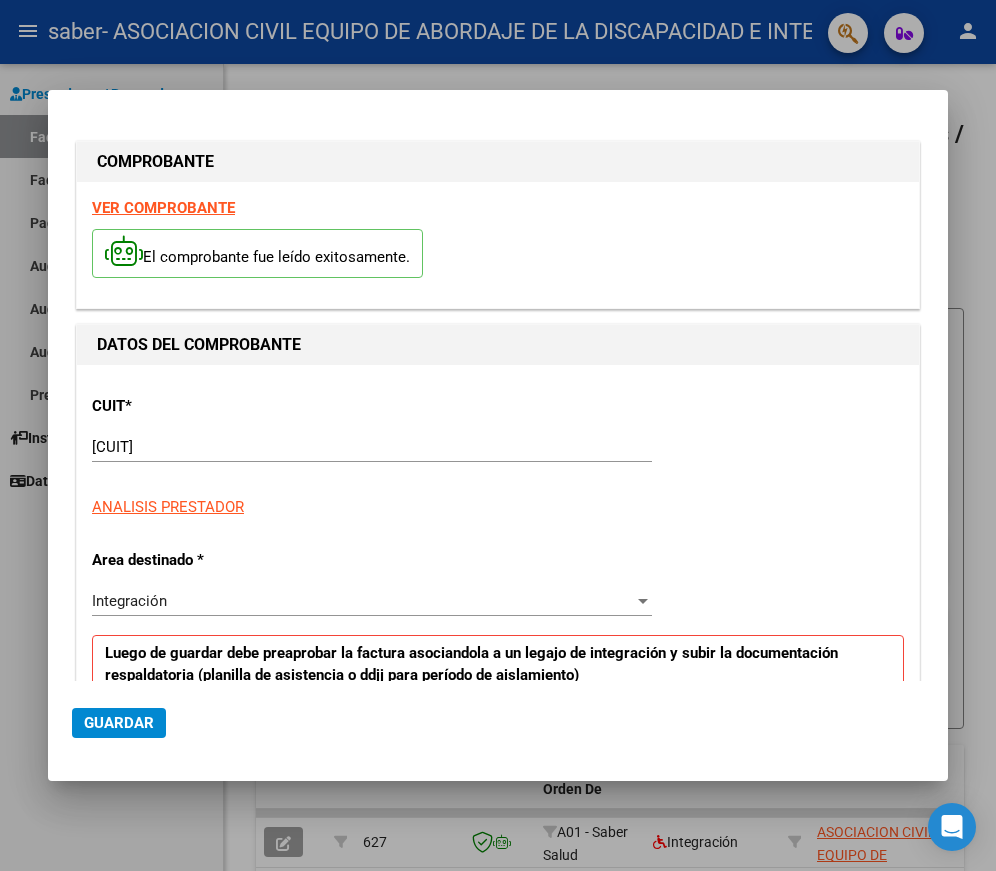type on "$ 475.830,36" 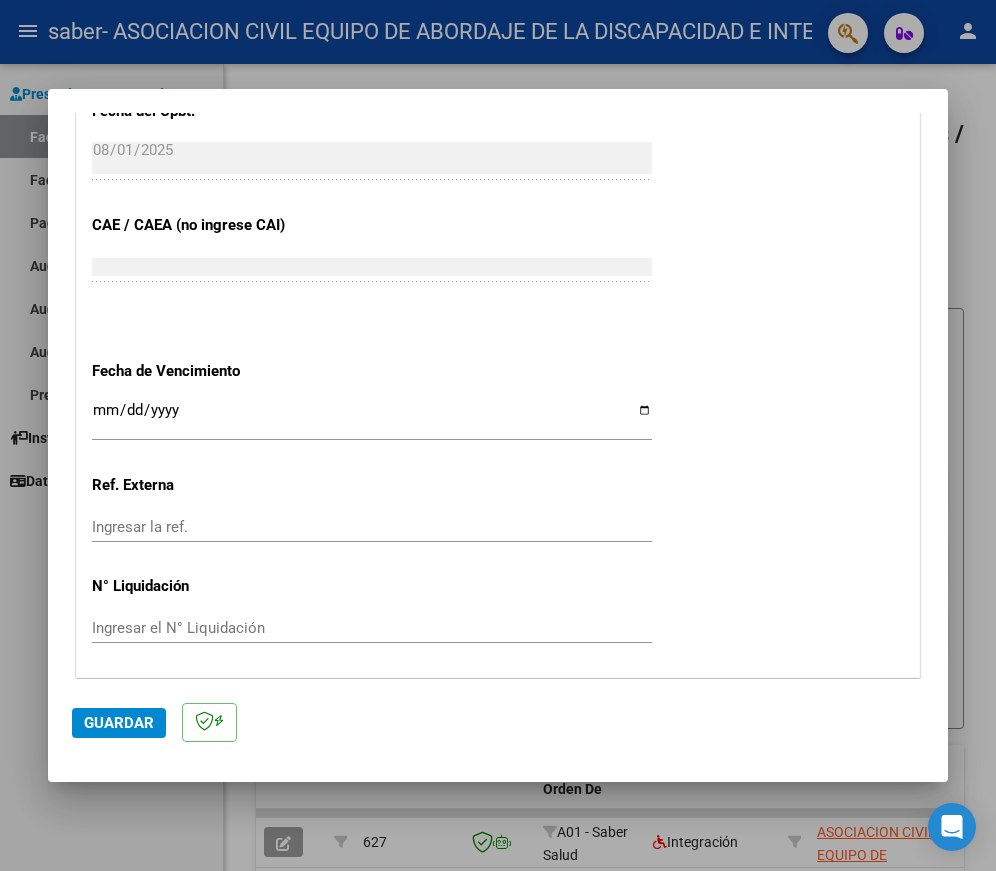 scroll, scrollTop: 1200, scrollLeft: 0, axis: vertical 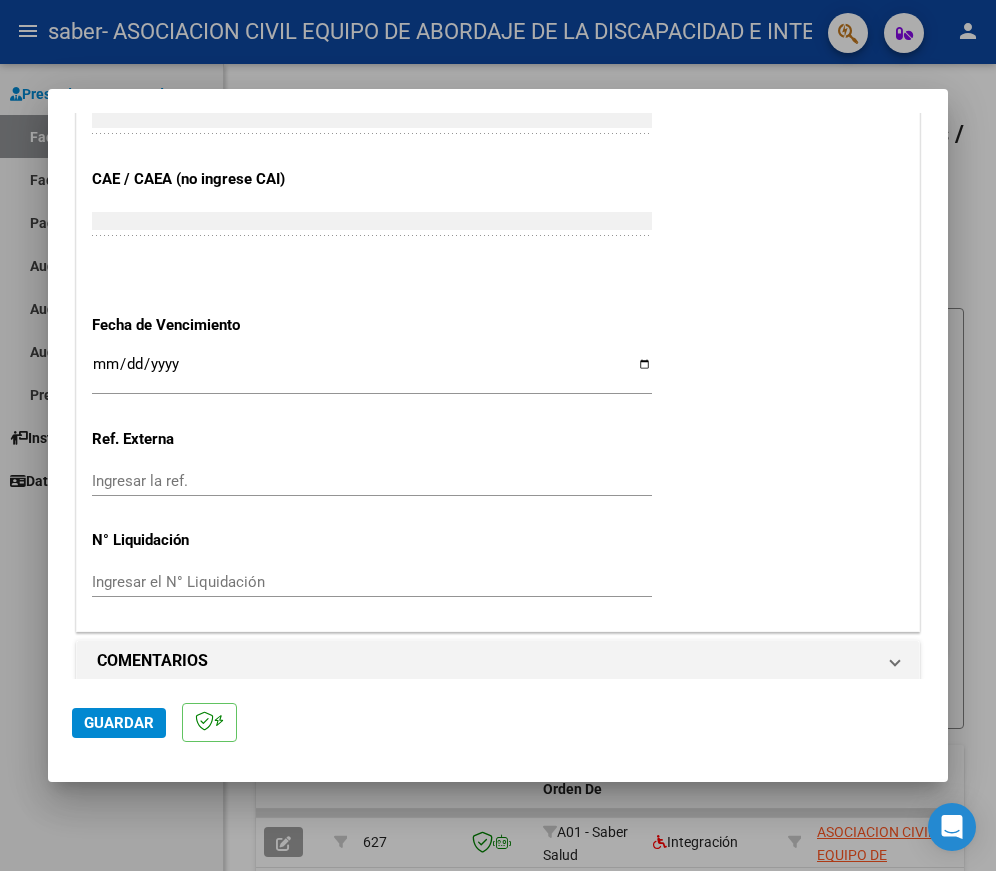 click on "Ingresar la fecha" at bounding box center (372, 372) 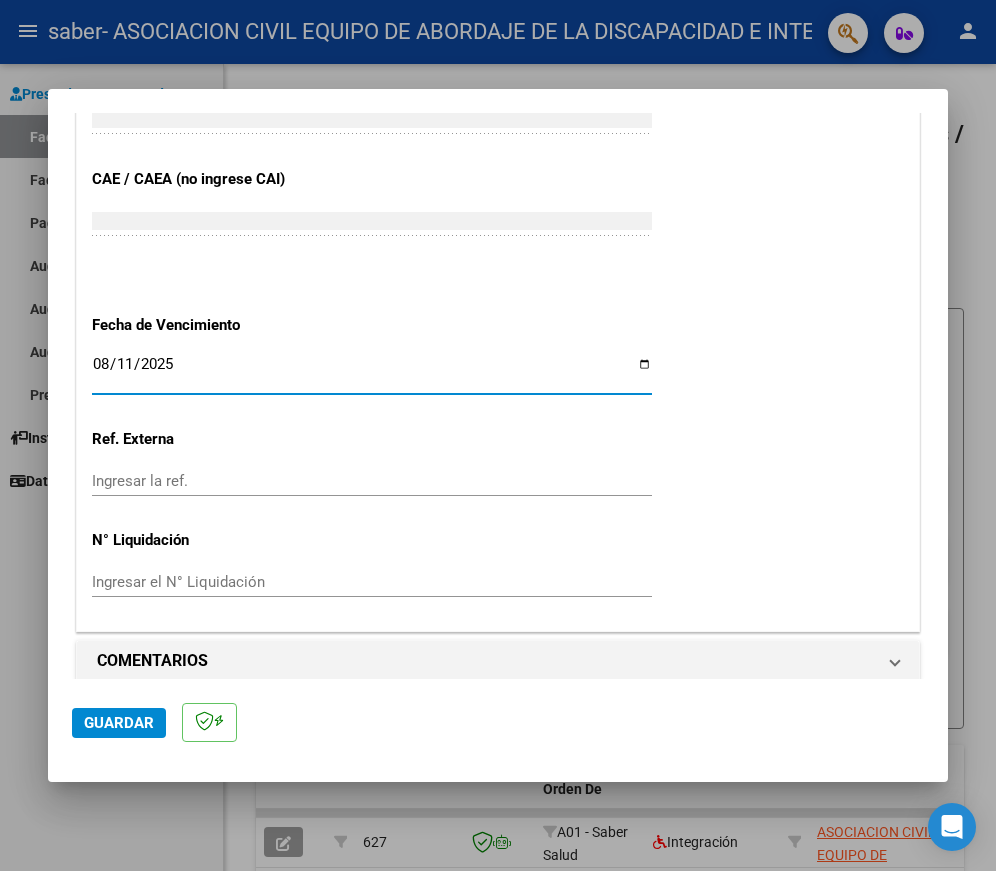 type on "2025-08-11" 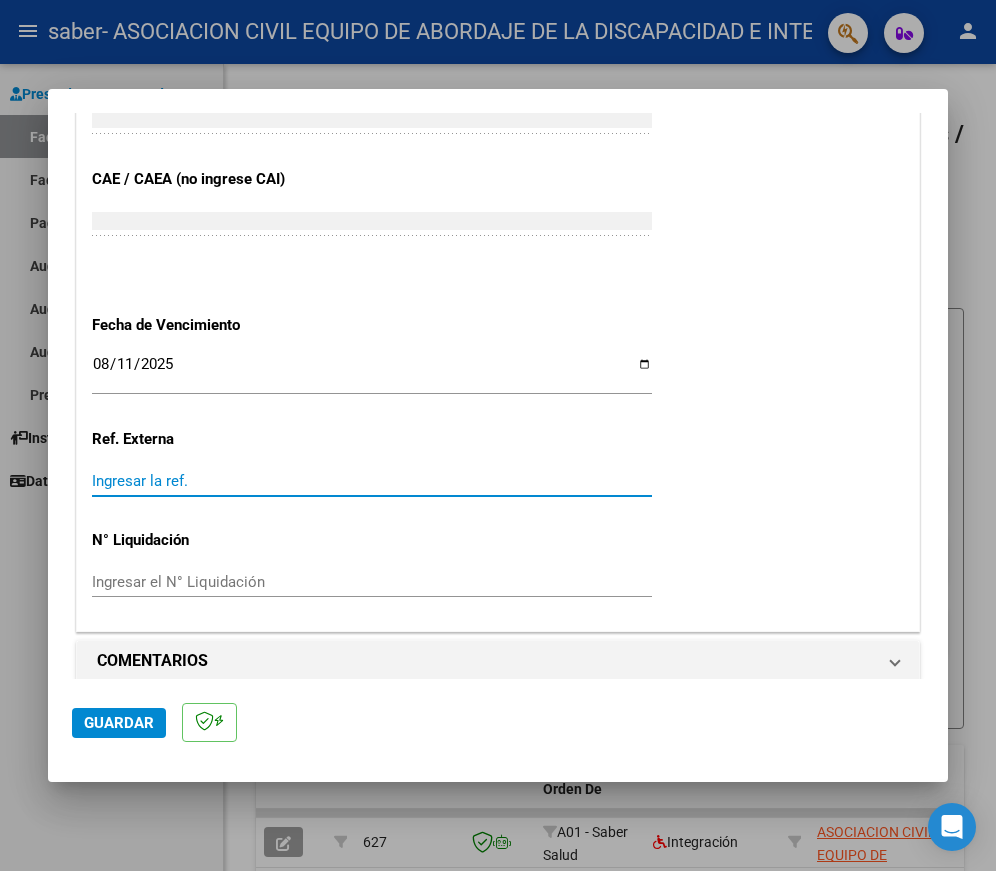 click on "Ingresar la ref." at bounding box center (372, 481) 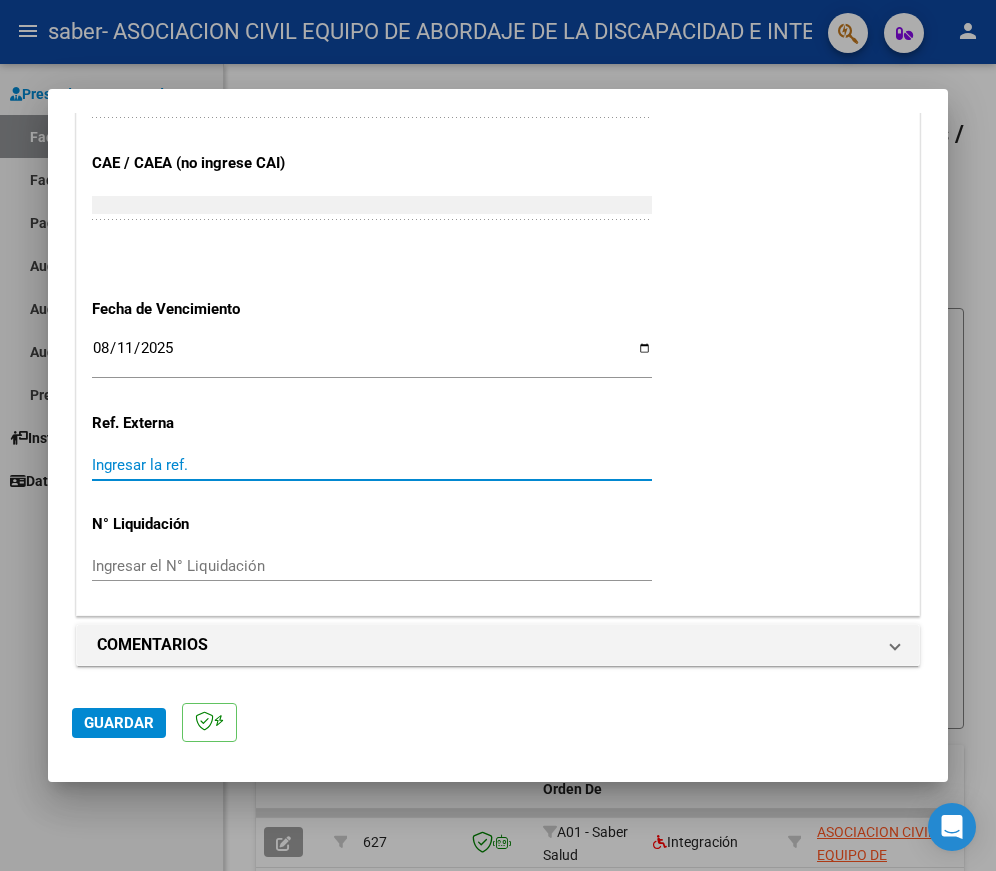 scroll, scrollTop: 1218, scrollLeft: 0, axis: vertical 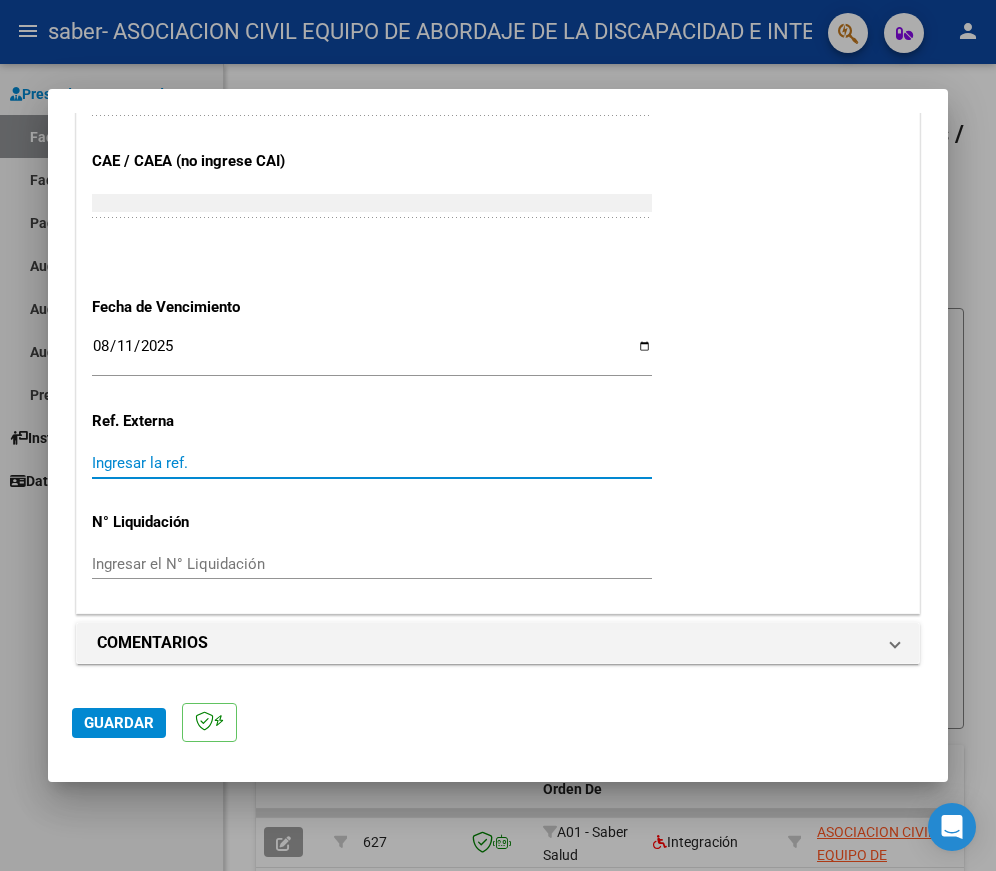 click on "Guardar" 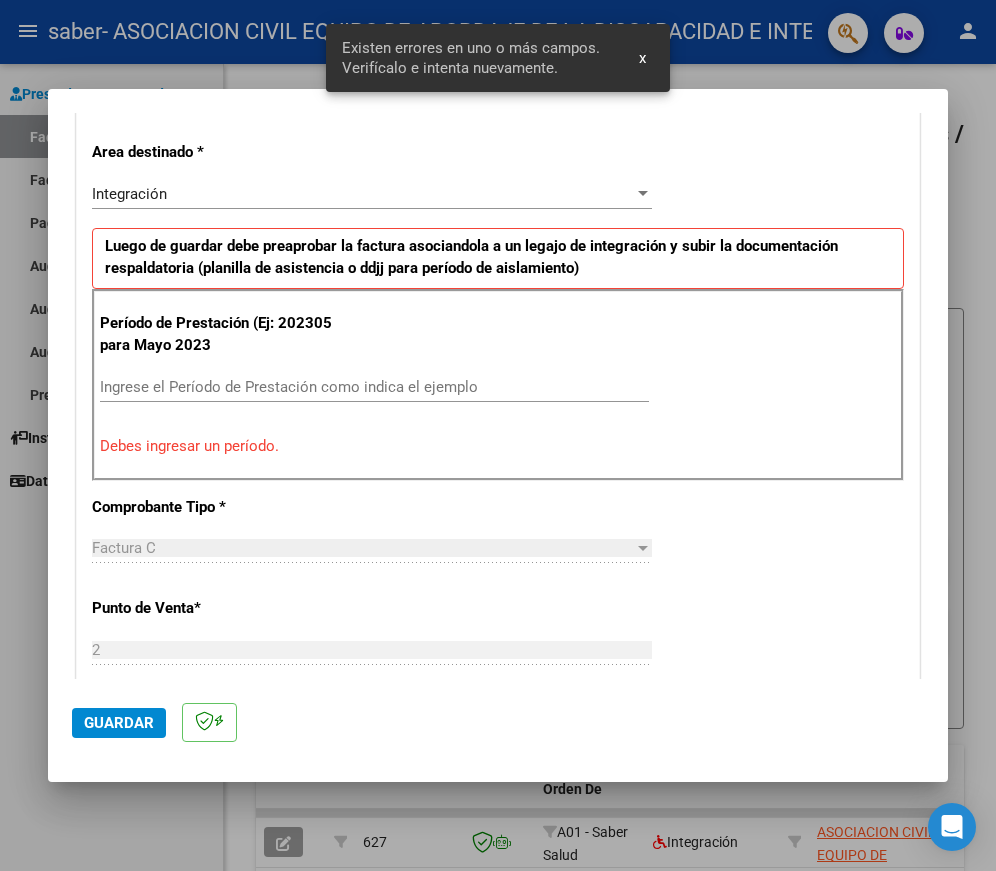 scroll, scrollTop: 376, scrollLeft: 0, axis: vertical 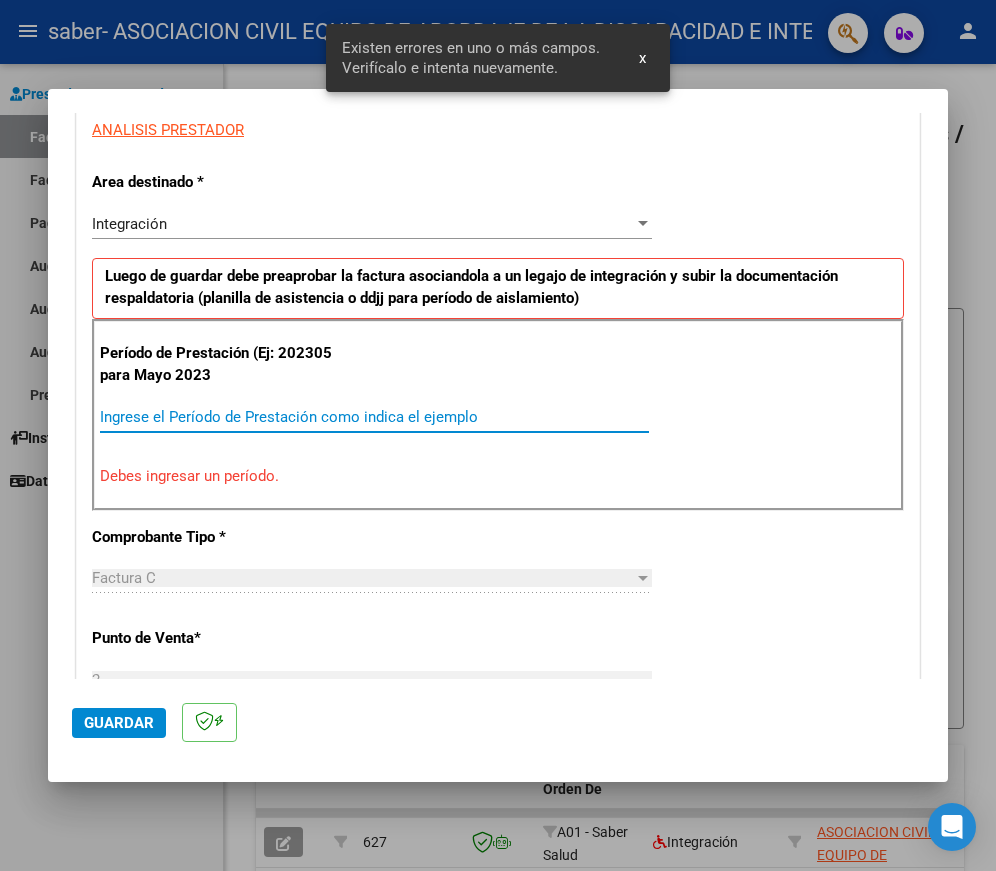 click on "Ingrese el Período de Prestación como indica el ejemplo" at bounding box center [374, 417] 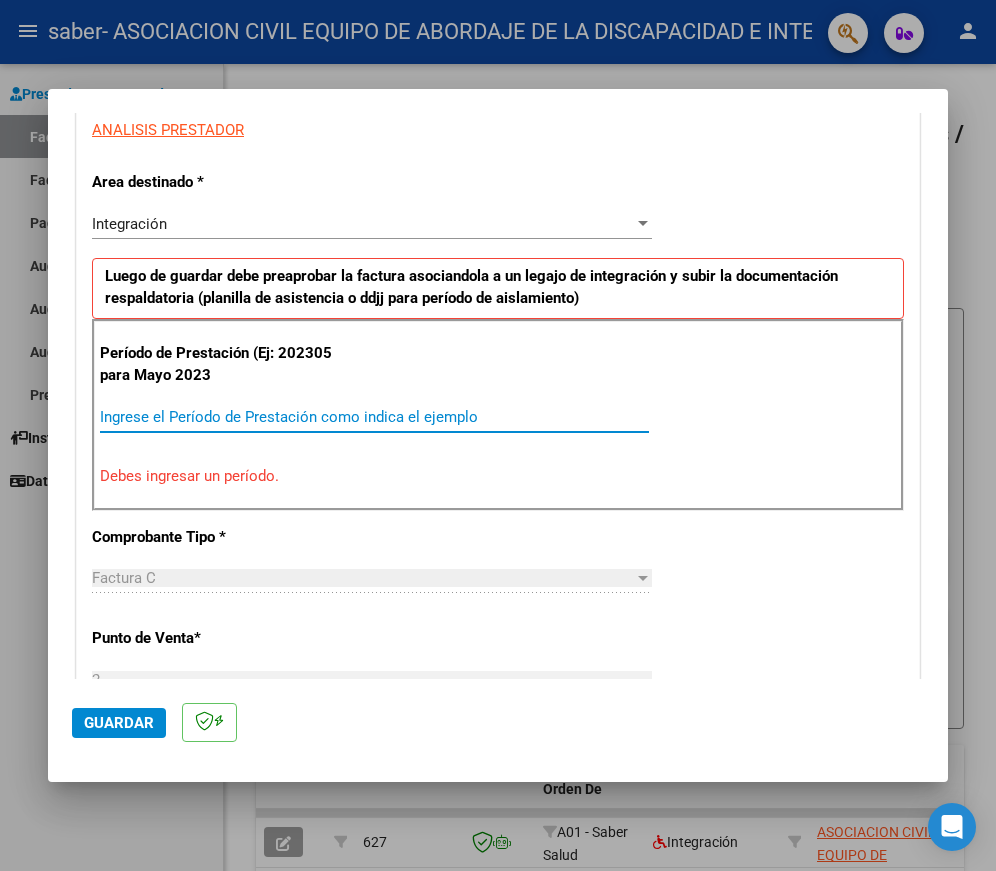 click on "Ingrese el Período de Prestación como indica el ejemplo" at bounding box center [374, 417] 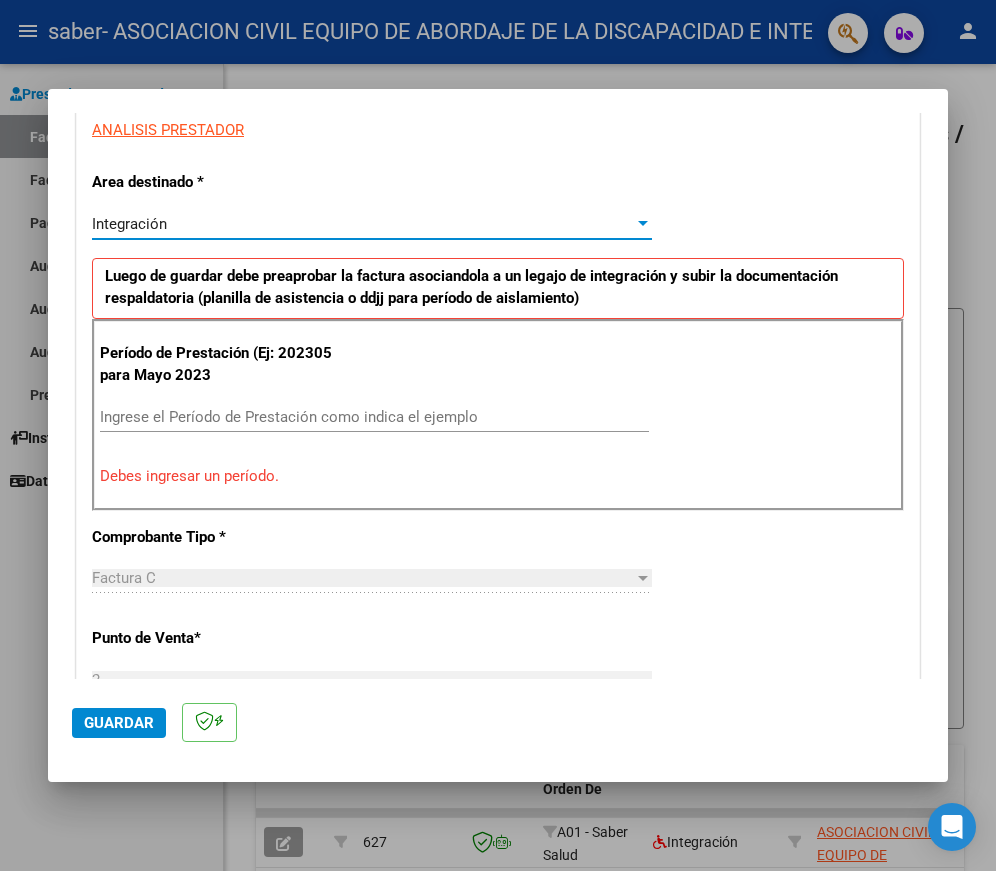 click on "Integración" at bounding box center [363, 224] 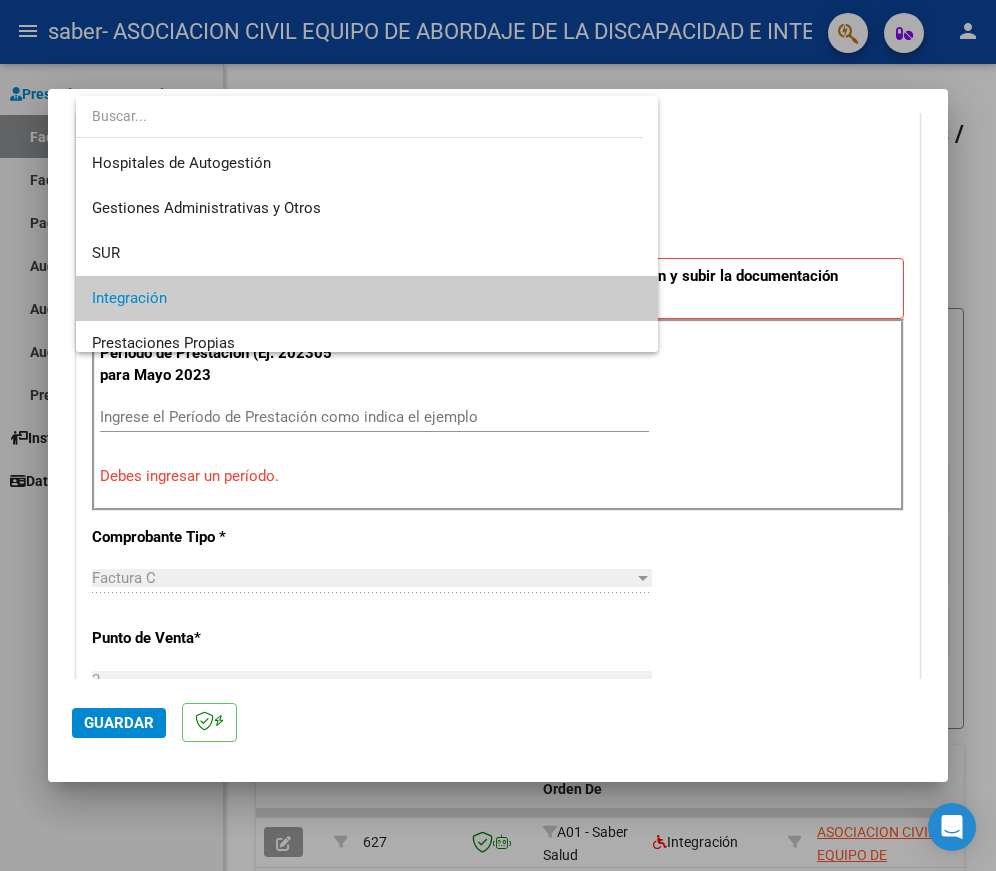 scroll, scrollTop: 75, scrollLeft: 0, axis: vertical 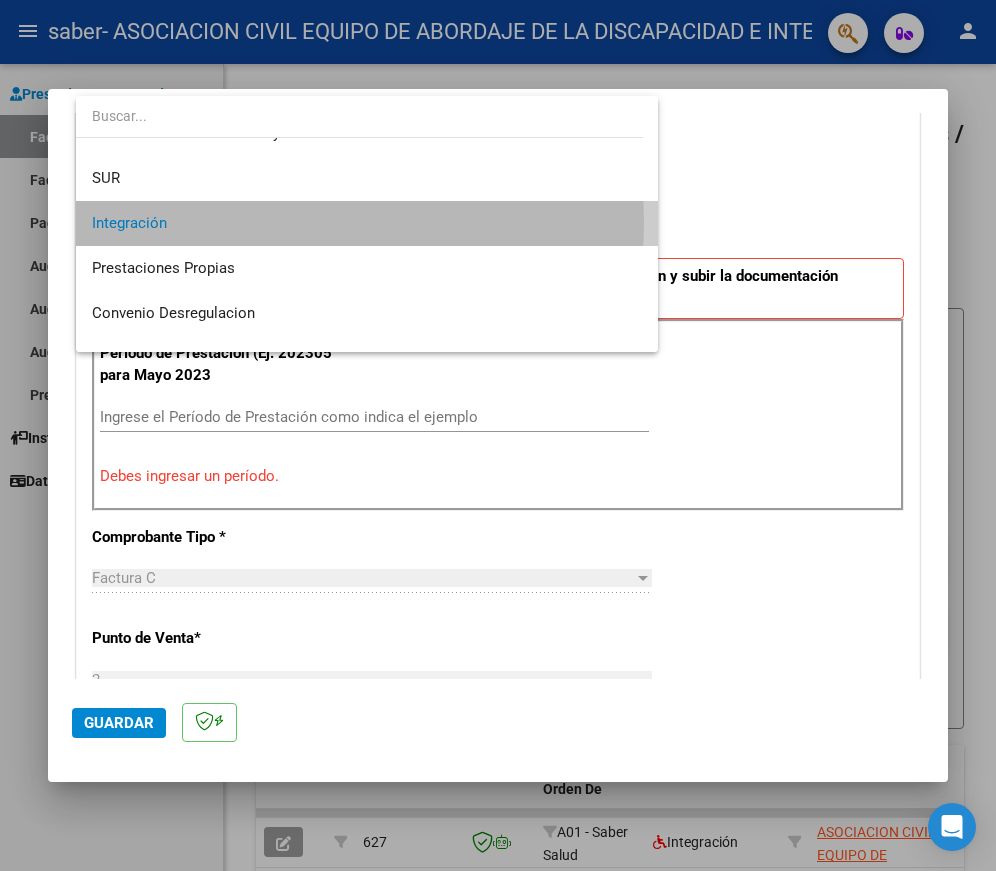 click on "Integración" at bounding box center [367, 223] 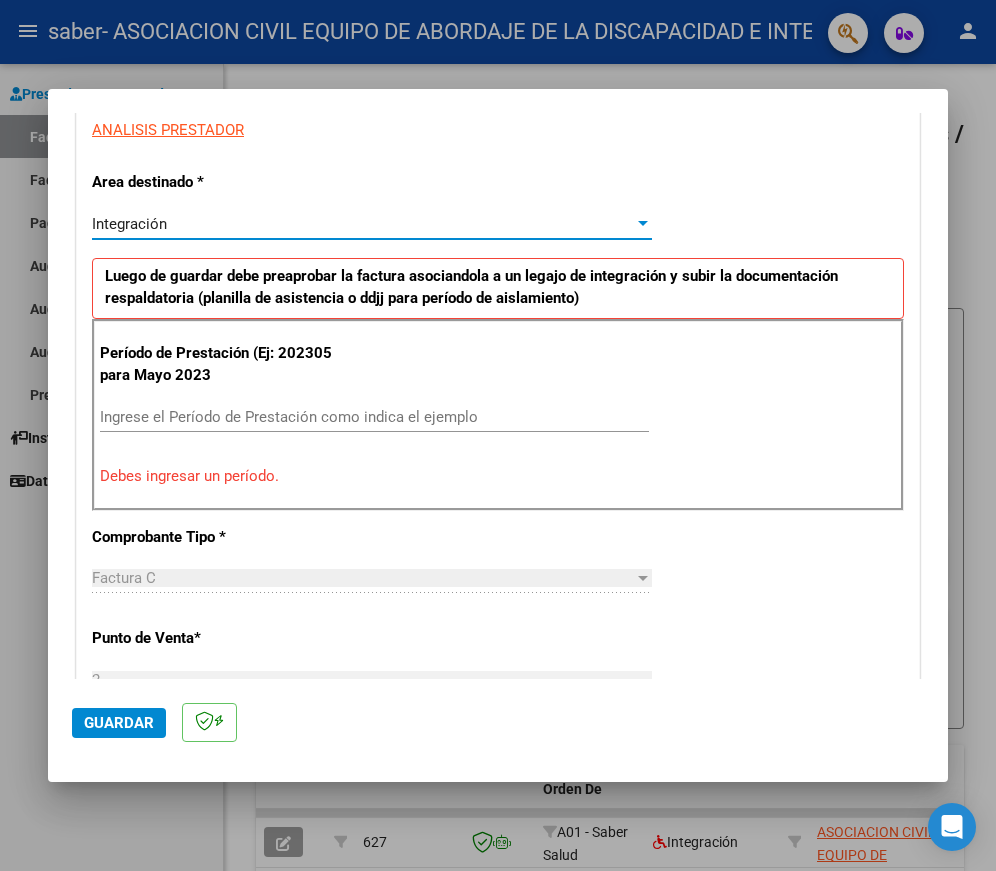 click on "Período de Prestación (Ej: 202305 para Mayo 2023    Ingrese el Período de Prestación como indica el ejemplo   Debes ingresar un período." at bounding box center [498, 415] 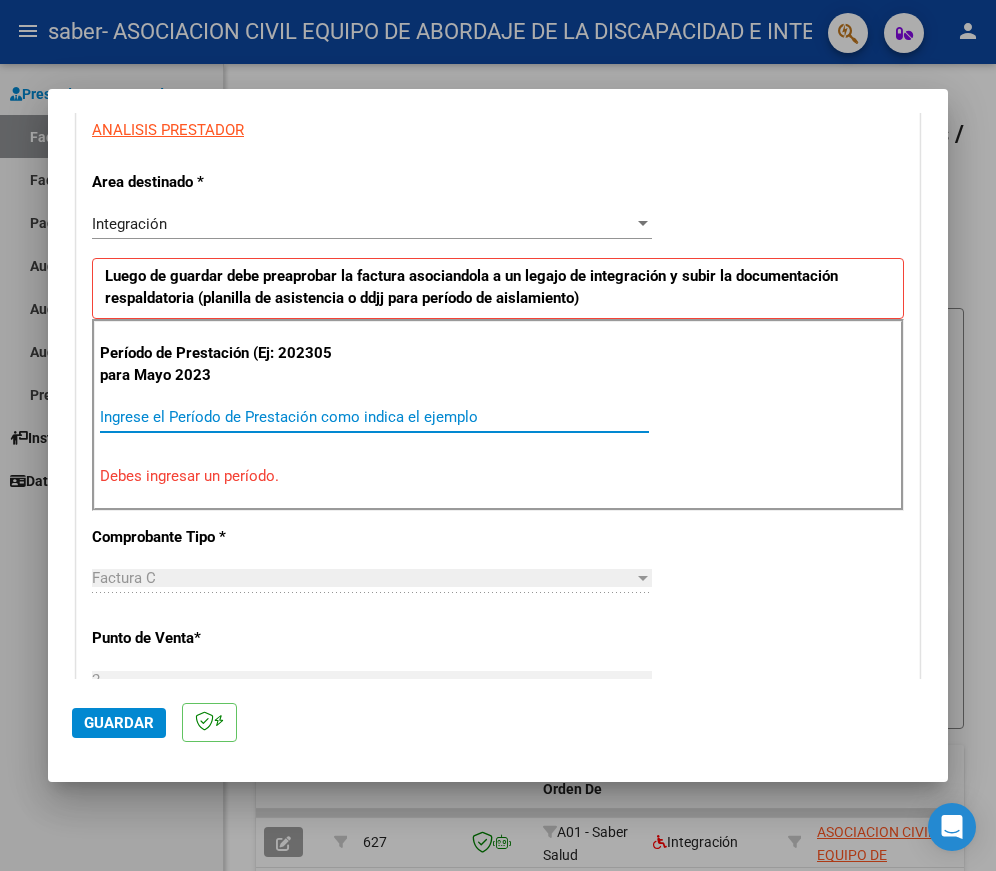 click on "Ingrese el Período de Prestación como indica el ejemplo" at bounding box center [374, 417] 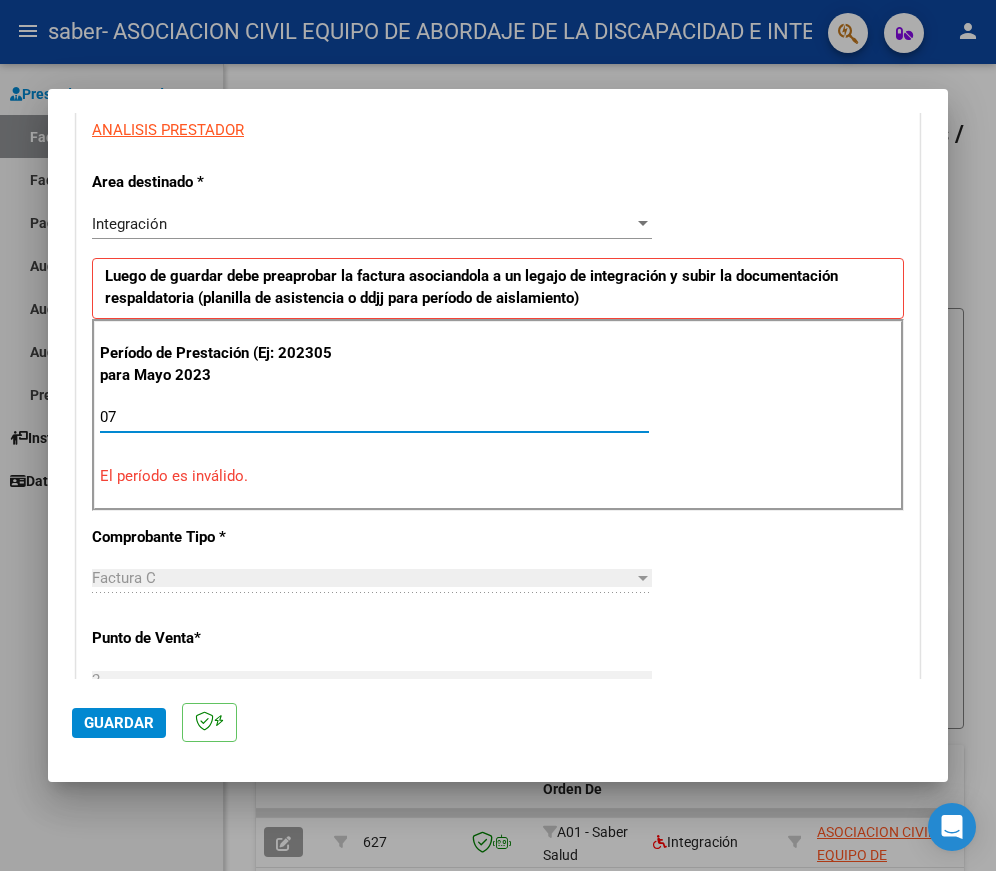type on "0" 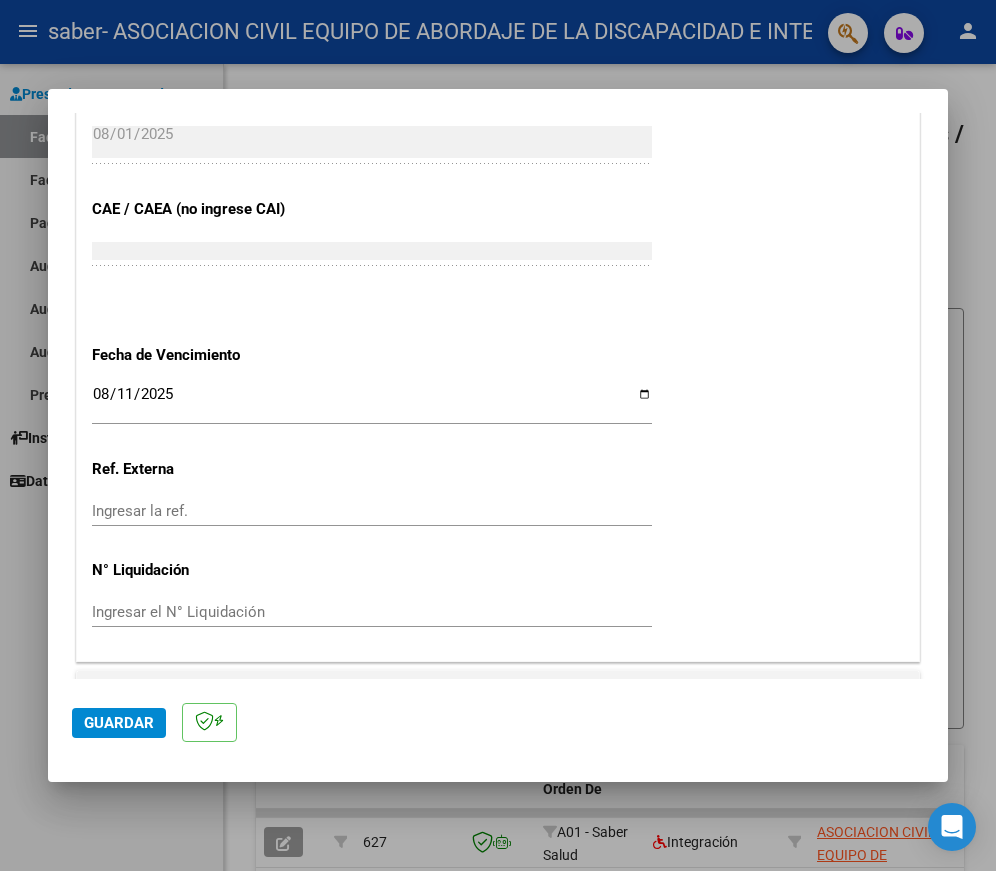 scroll, scrollTop: 1218, scrollLeft: 0, axis: vertical 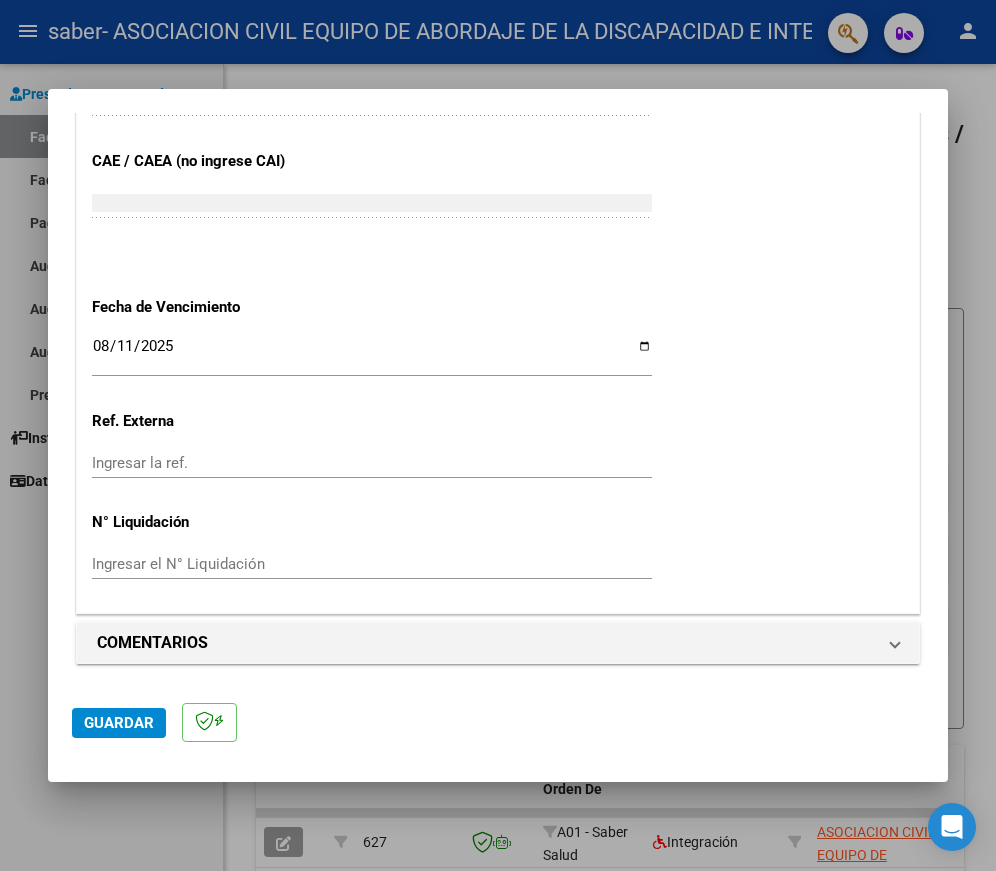 type on "202507" 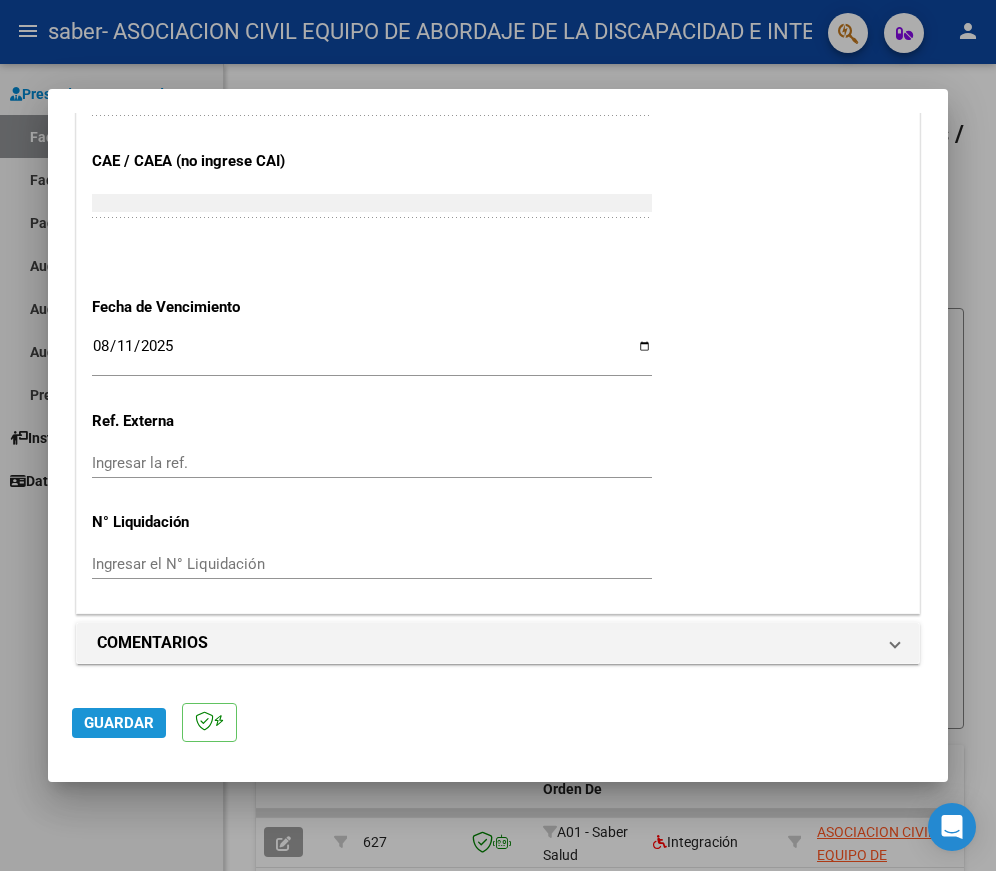 click on "Guardar" 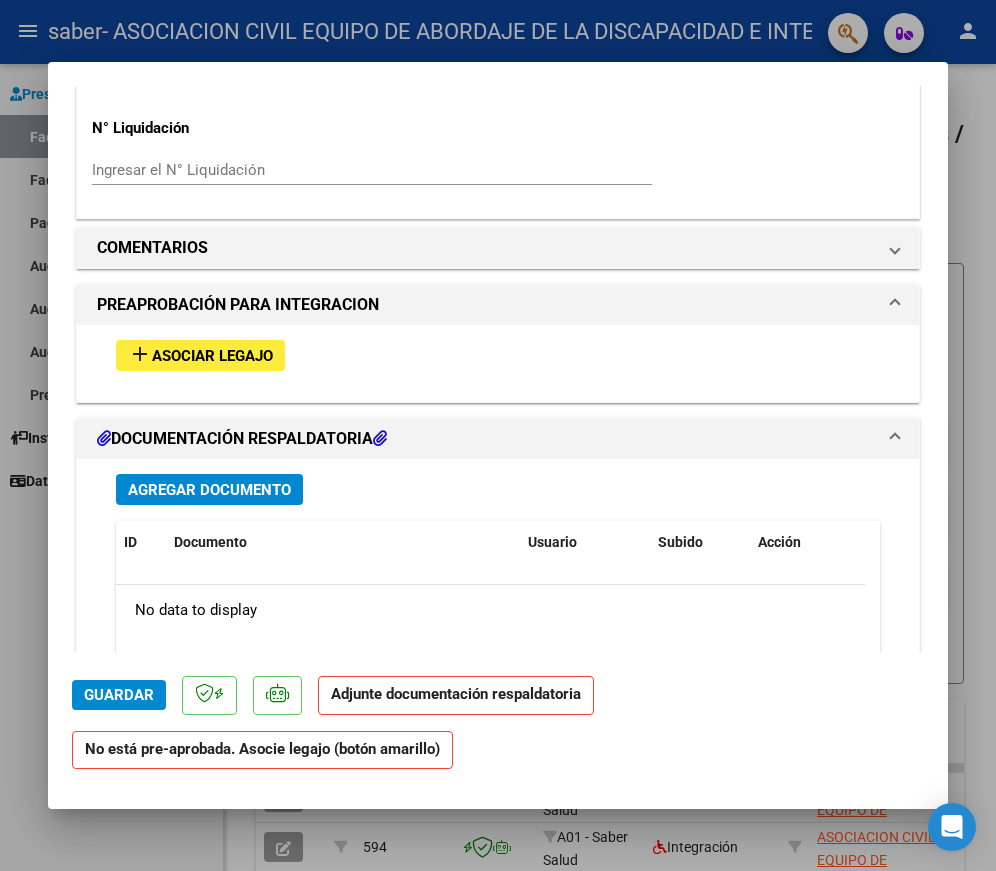 scroll, scrollTop: 1700, scrollLeft: 0, axis: vertical 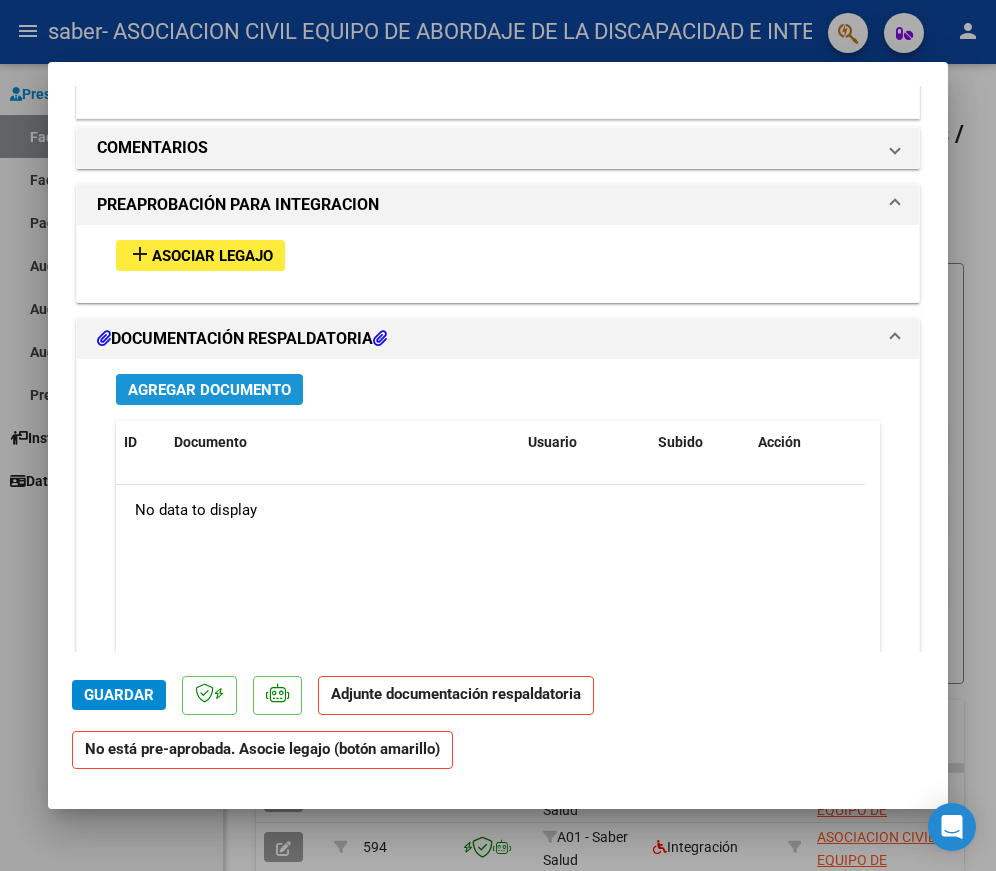 click on "Agregar Documento" at bounding box center [209, 390] 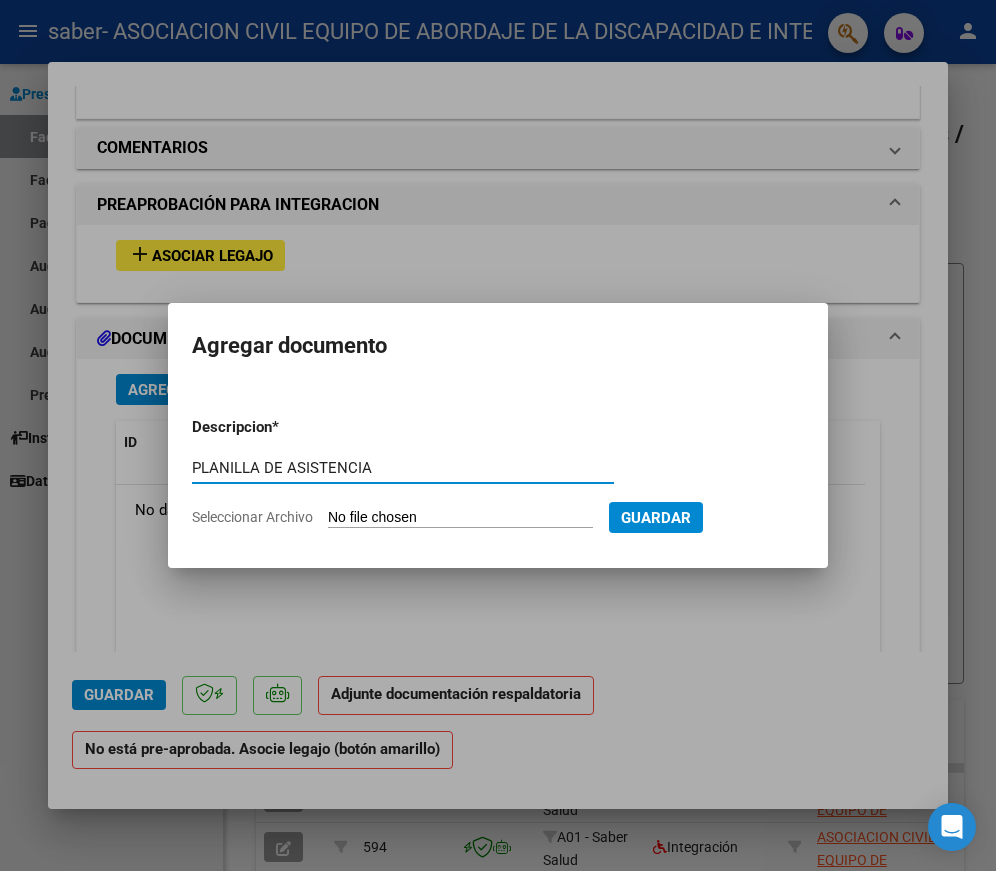 type on "PLANILLA DE ASISTENCIA" 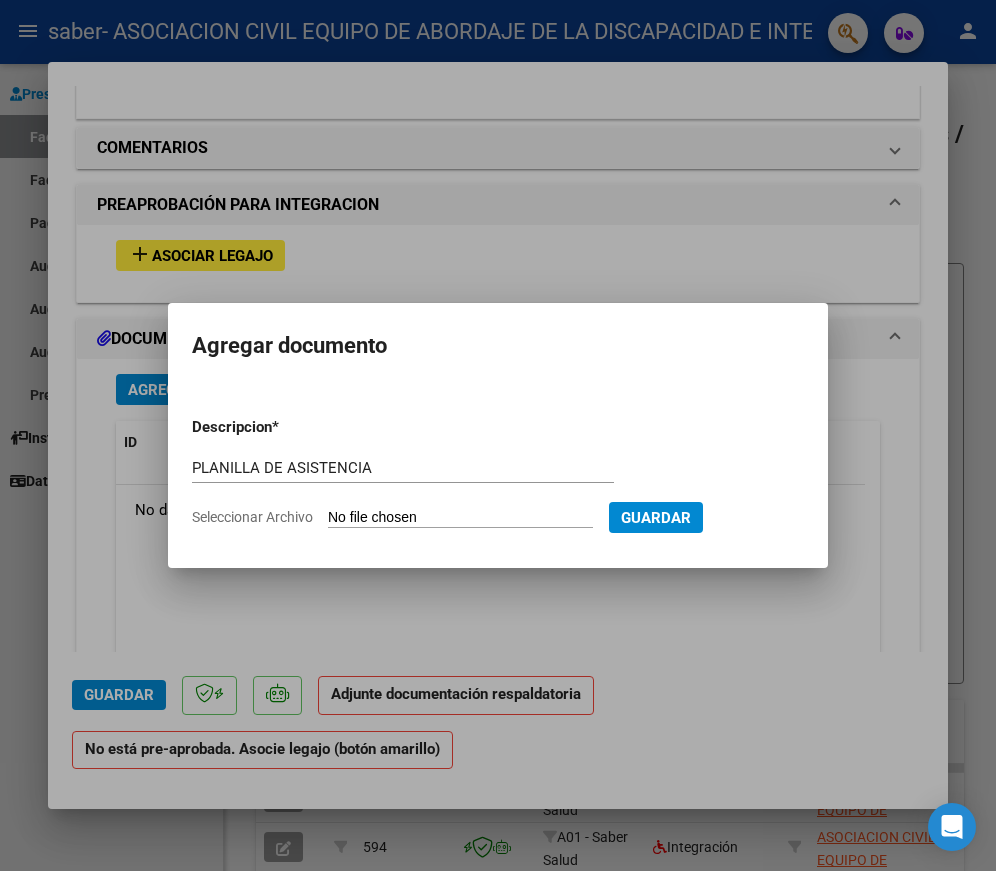 type on "C:\fakepath\[LAST] [FIRST] [MONTH] [YEAR].pdf" 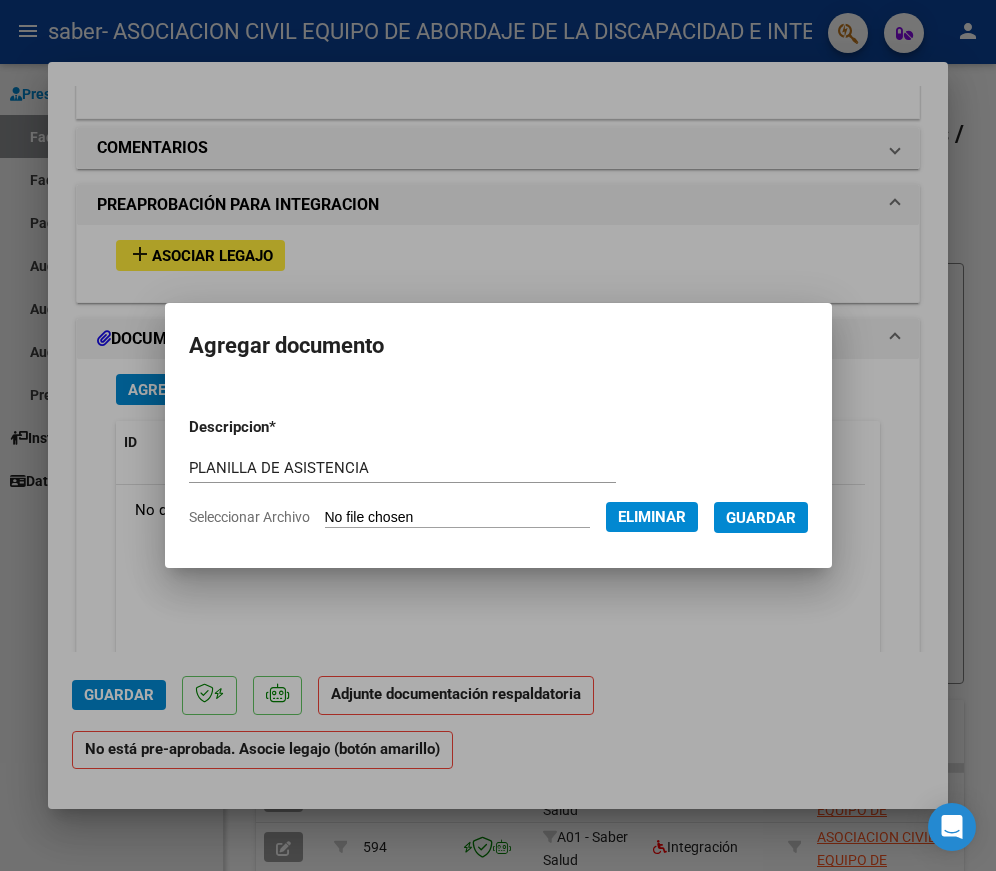 click on "Guardar" at bounding box center [761, 518] 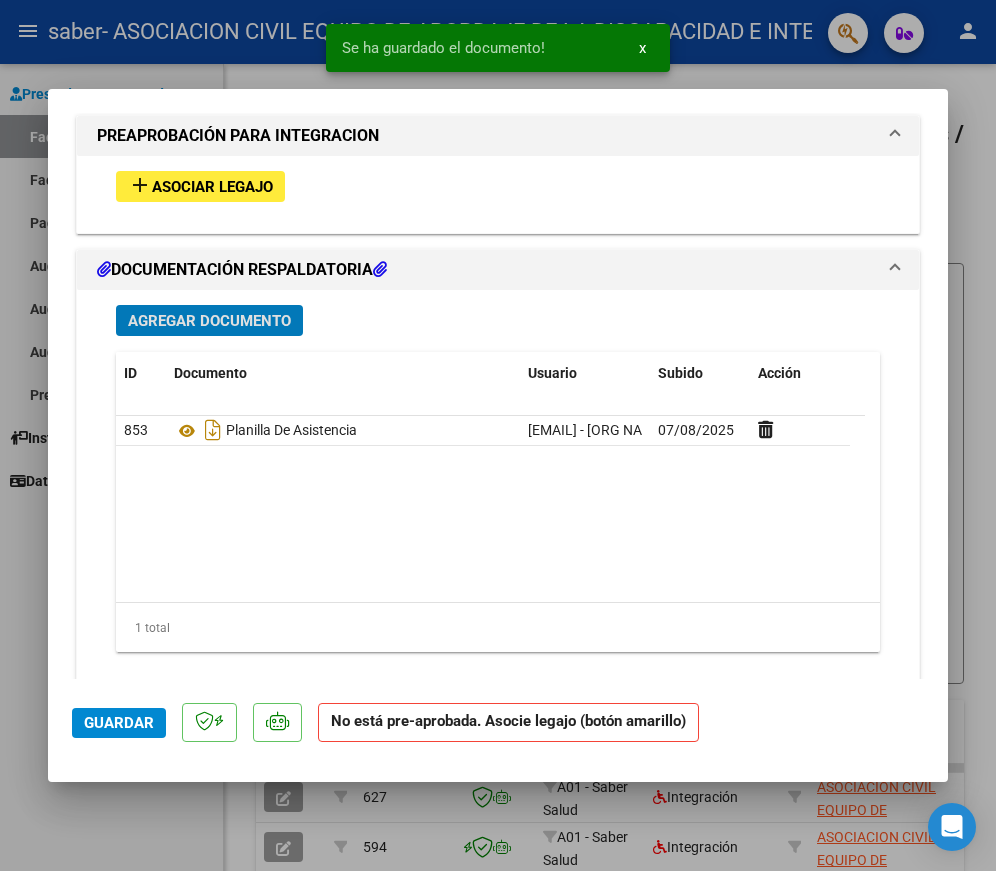 scroll, scrollTop: 1833, scrollLeft: 0, axis: vertical 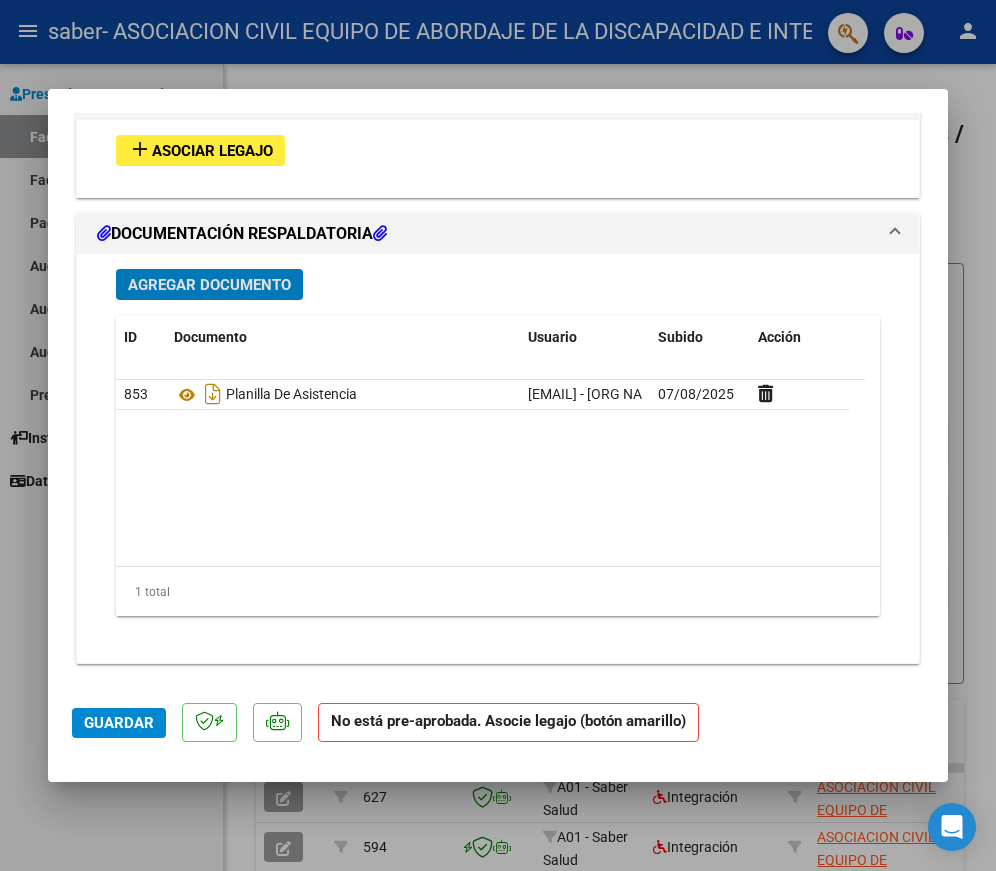 click on "Guardar" 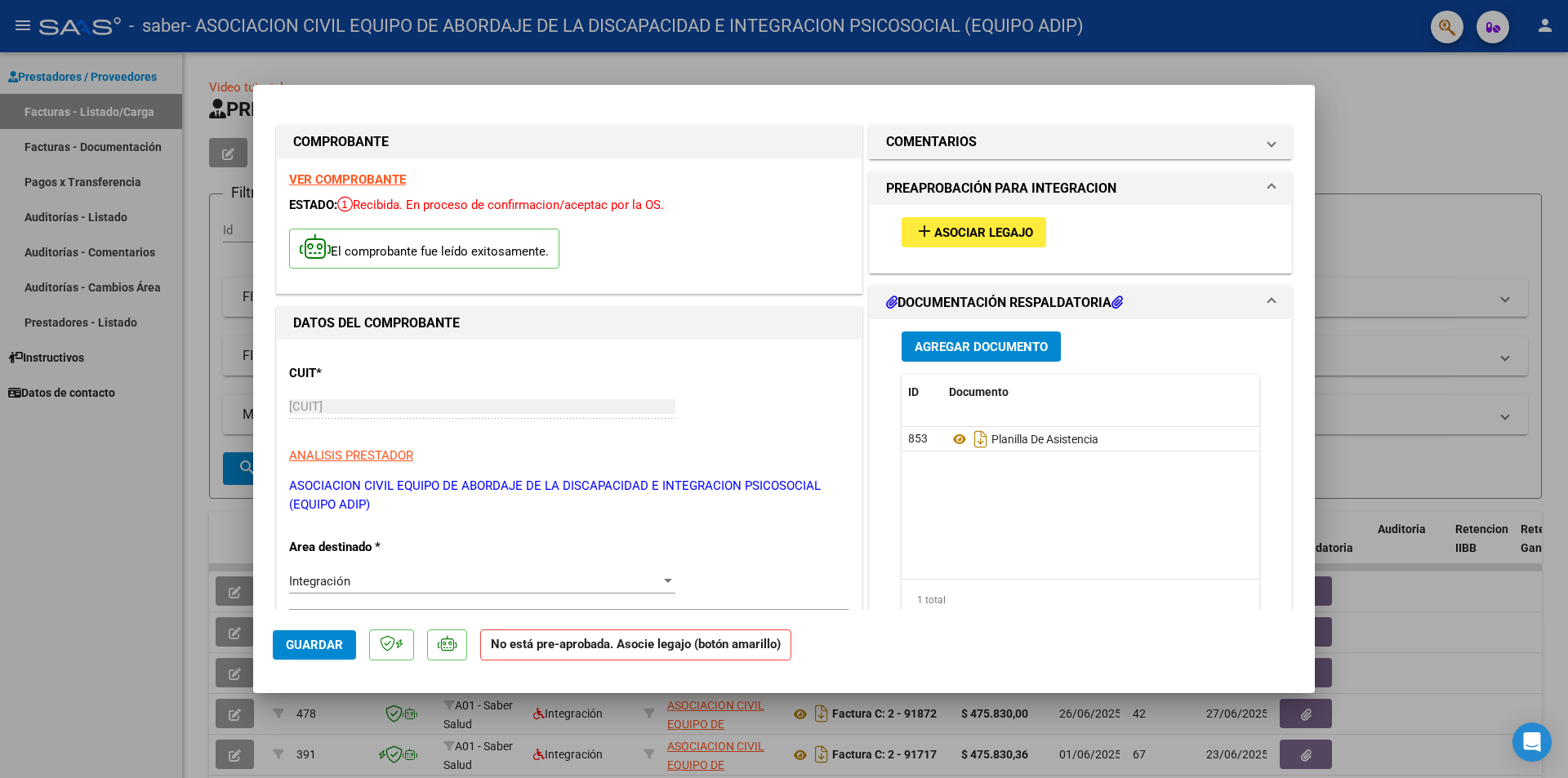 scroll, scrollTop: 0, scrollLeft: 0, axis: both 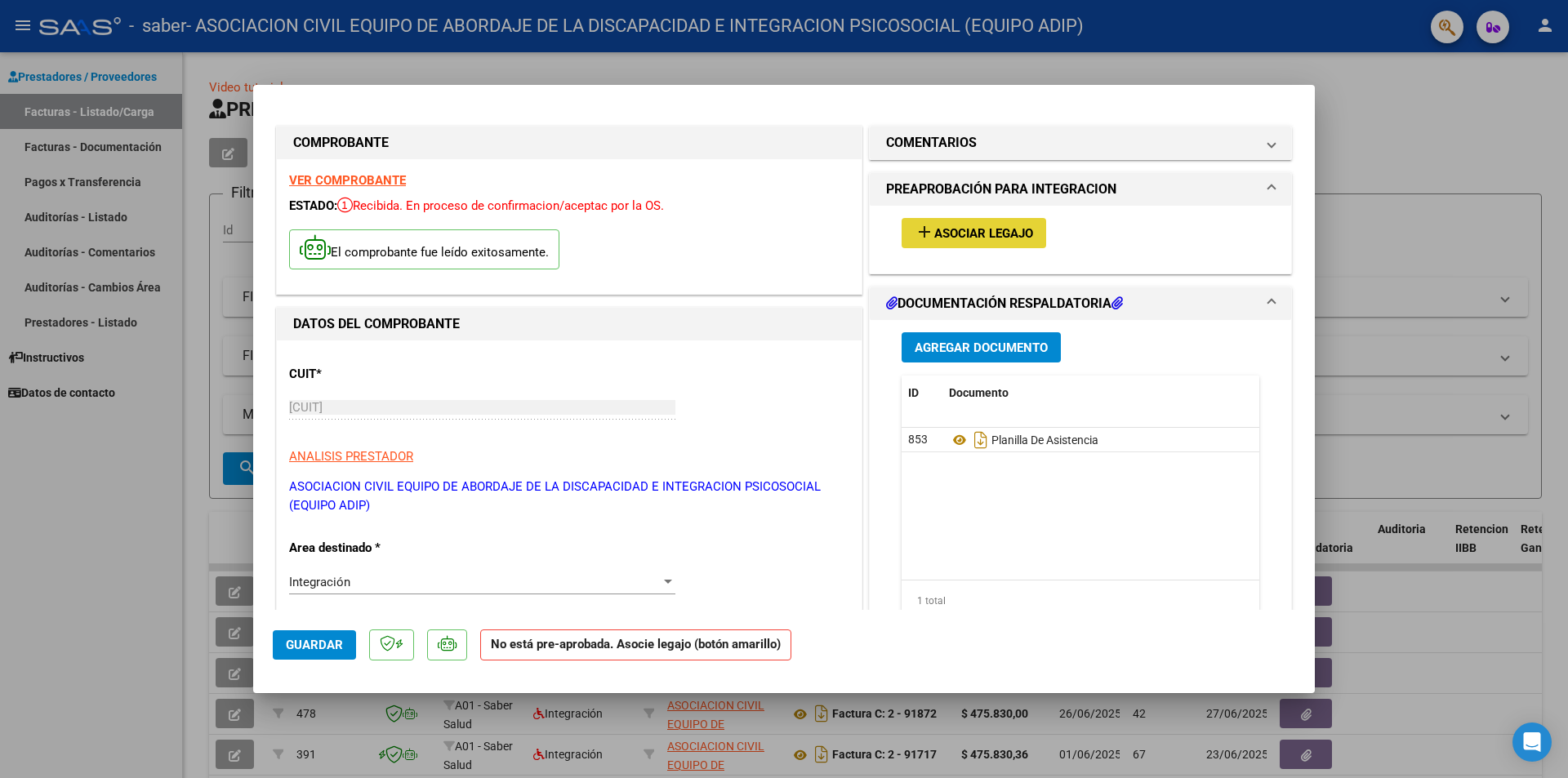 click on "add Asociar Legajo" at bounding box center (973, 233) 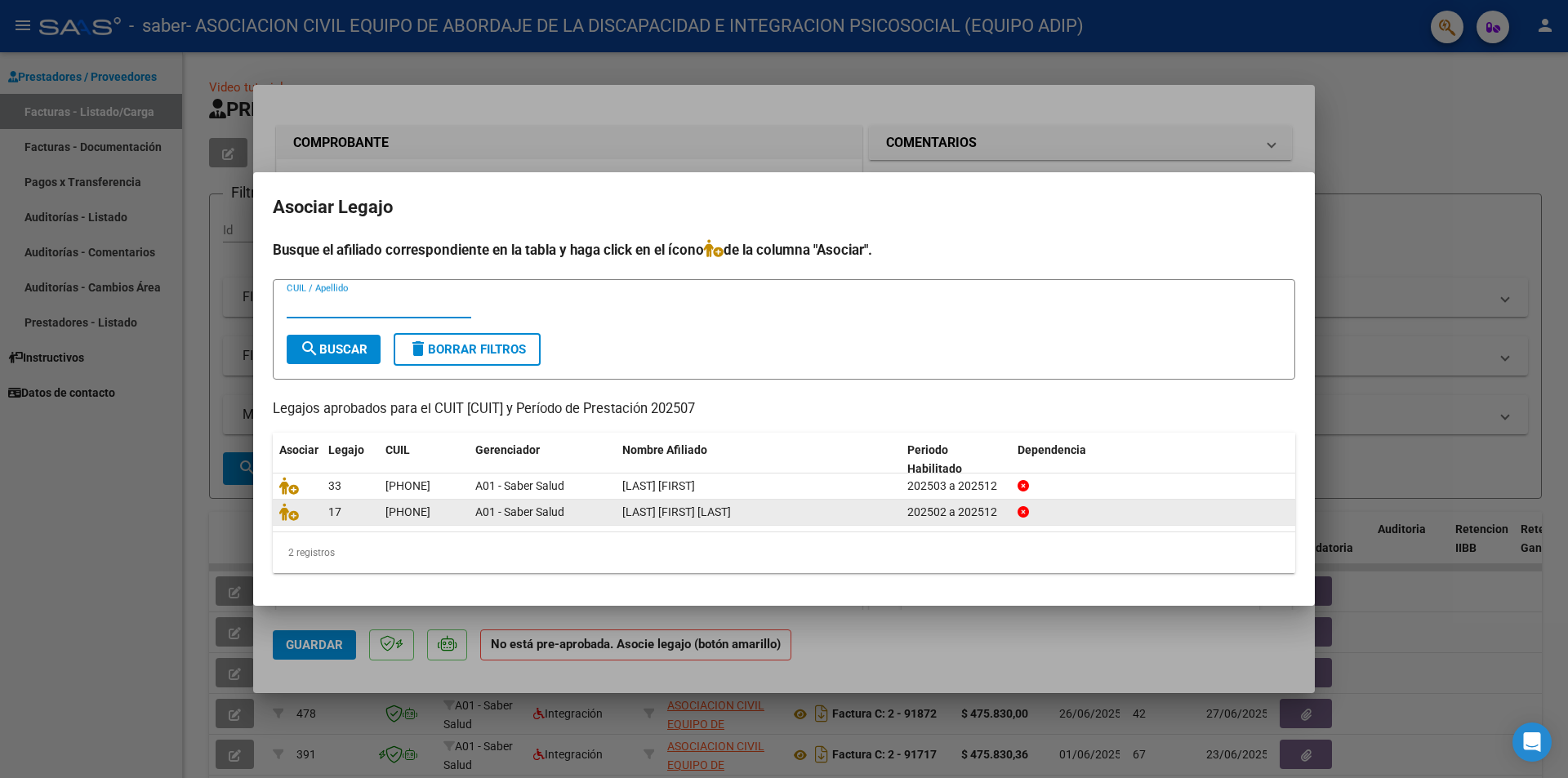 click on "[LAST] [FIRST] [LAST]" 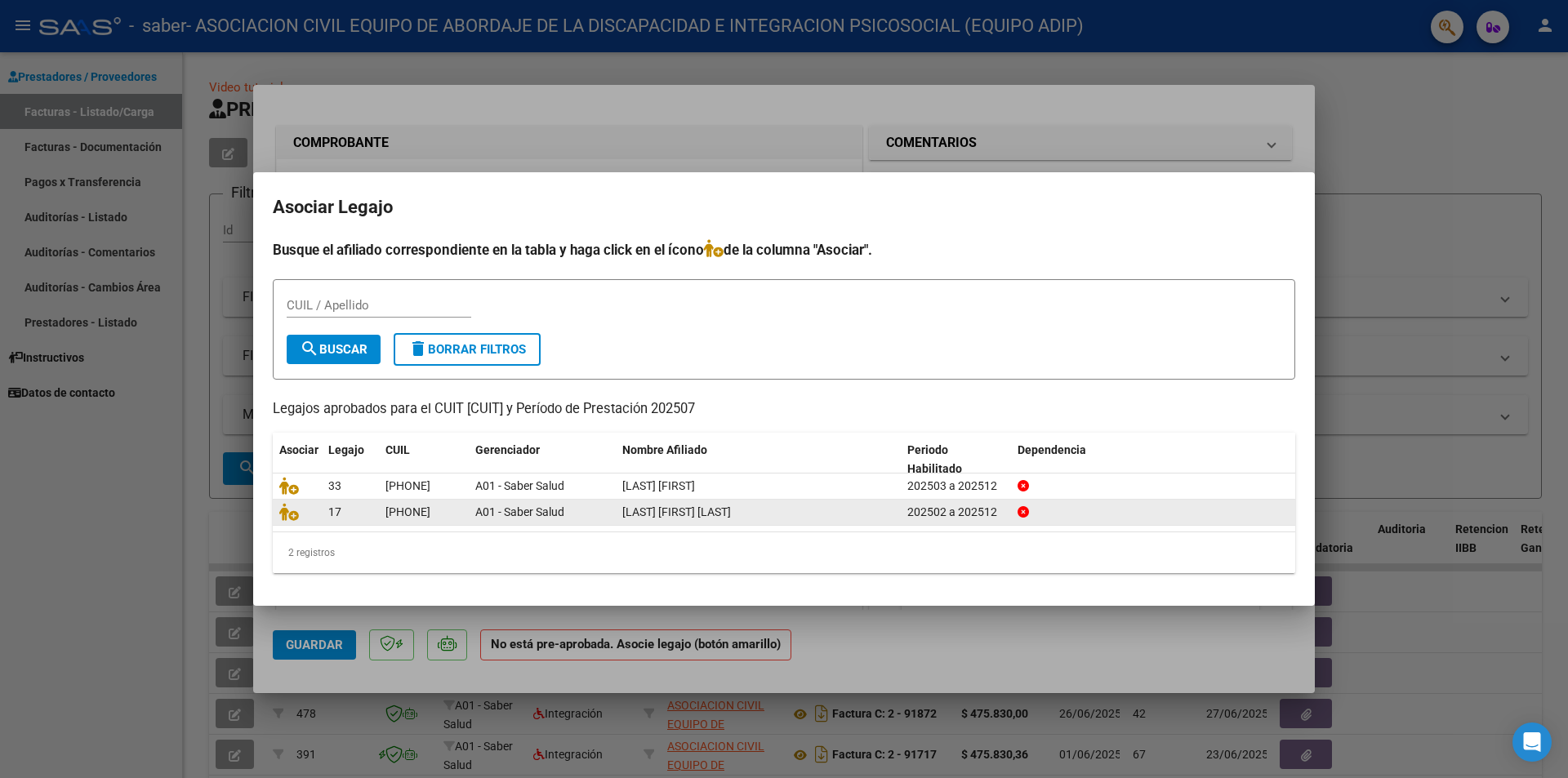 click on "[LAST] [FIRST] [LAST]" 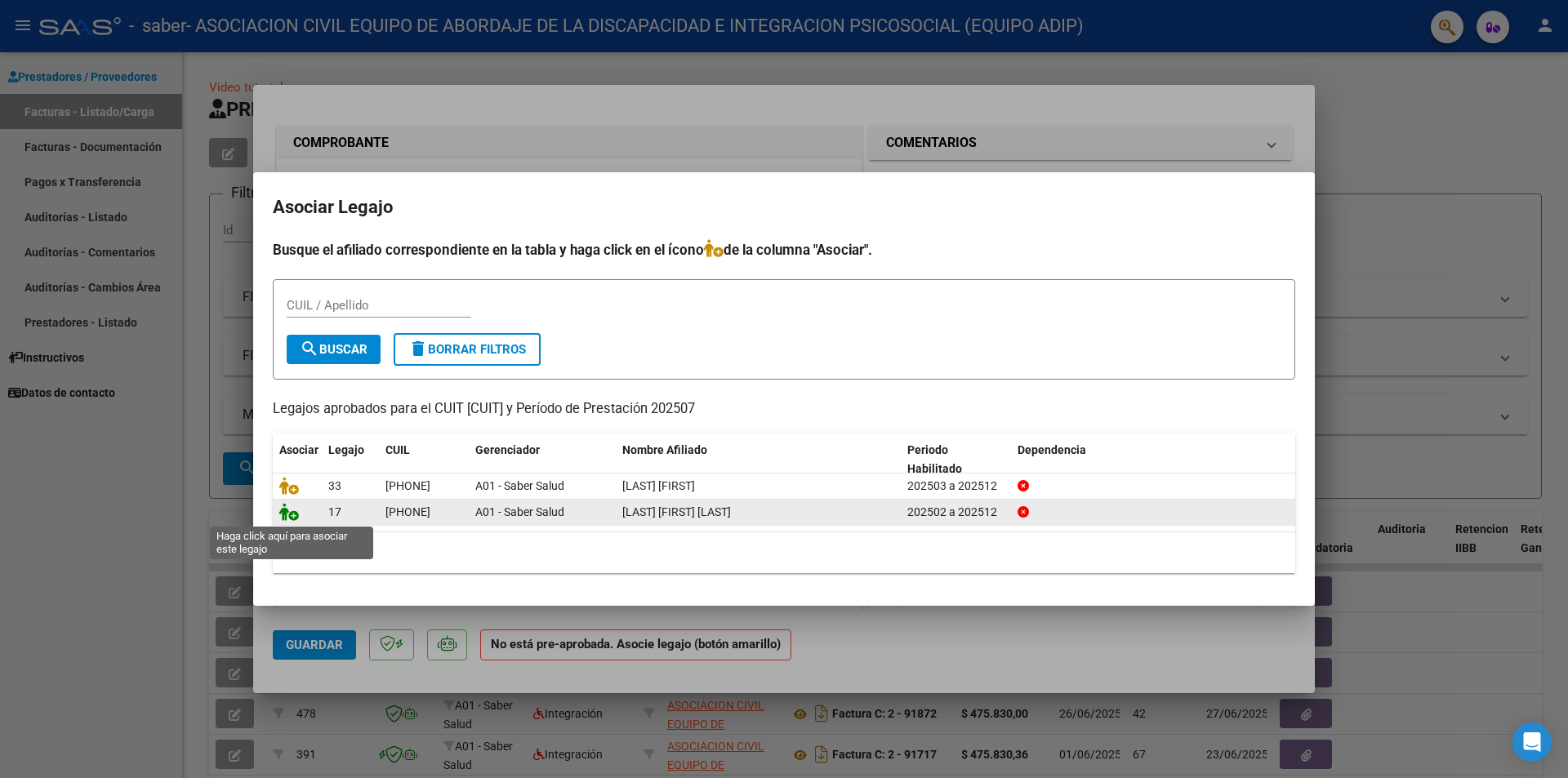 click 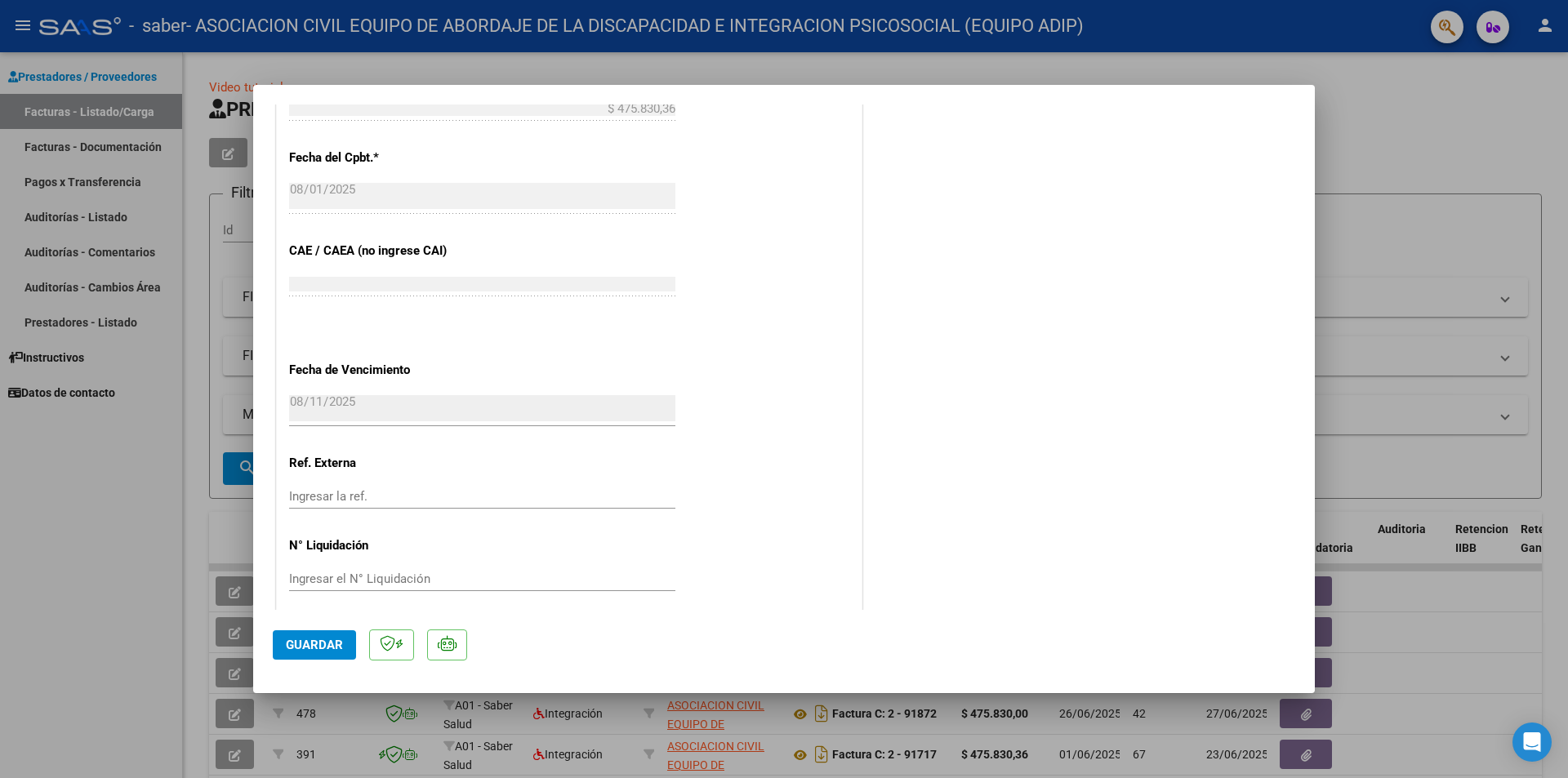scroll, scrollTop: 974, scrollLeft: 0, axis: vertical 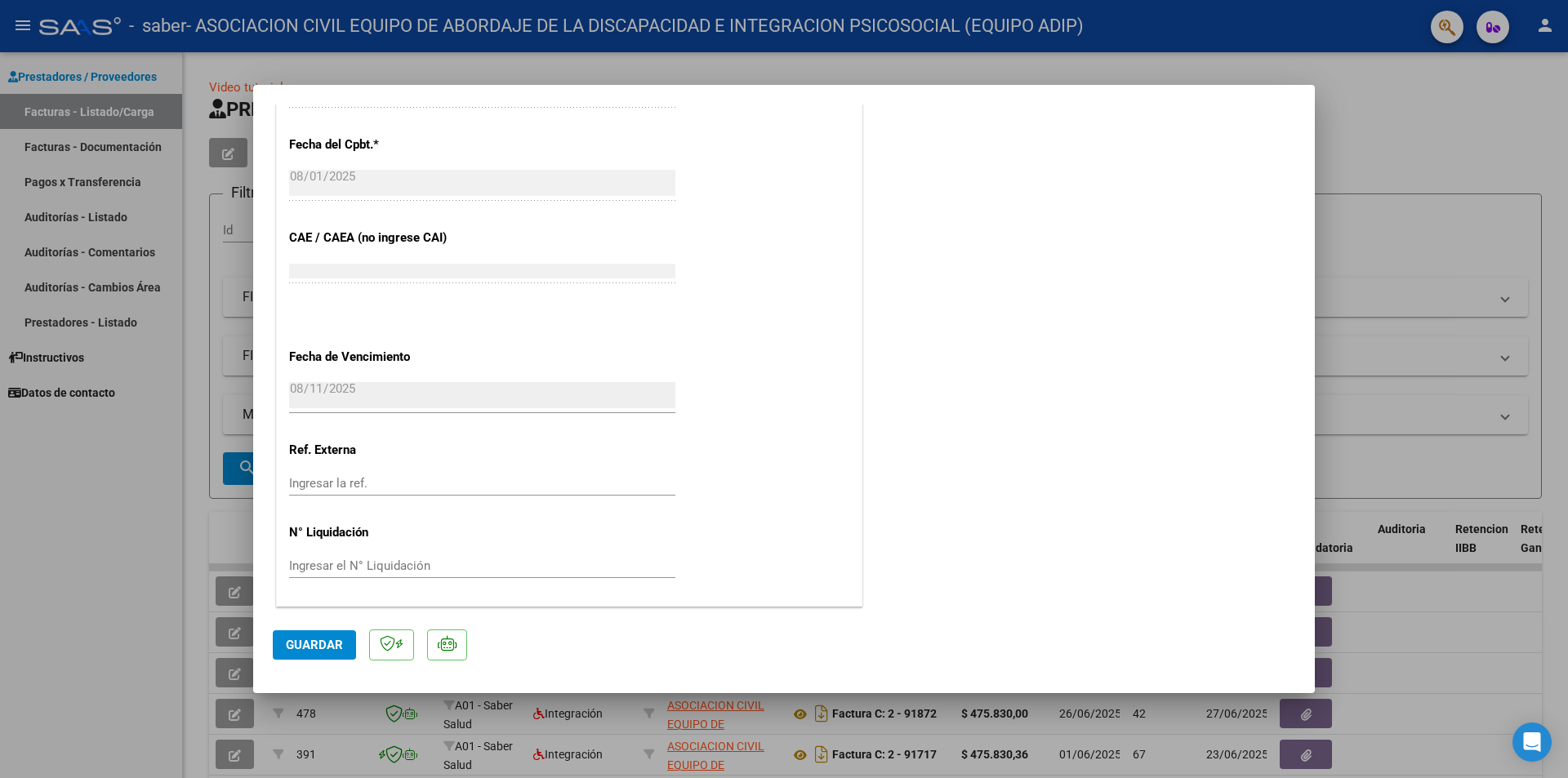 click on "Guardar" 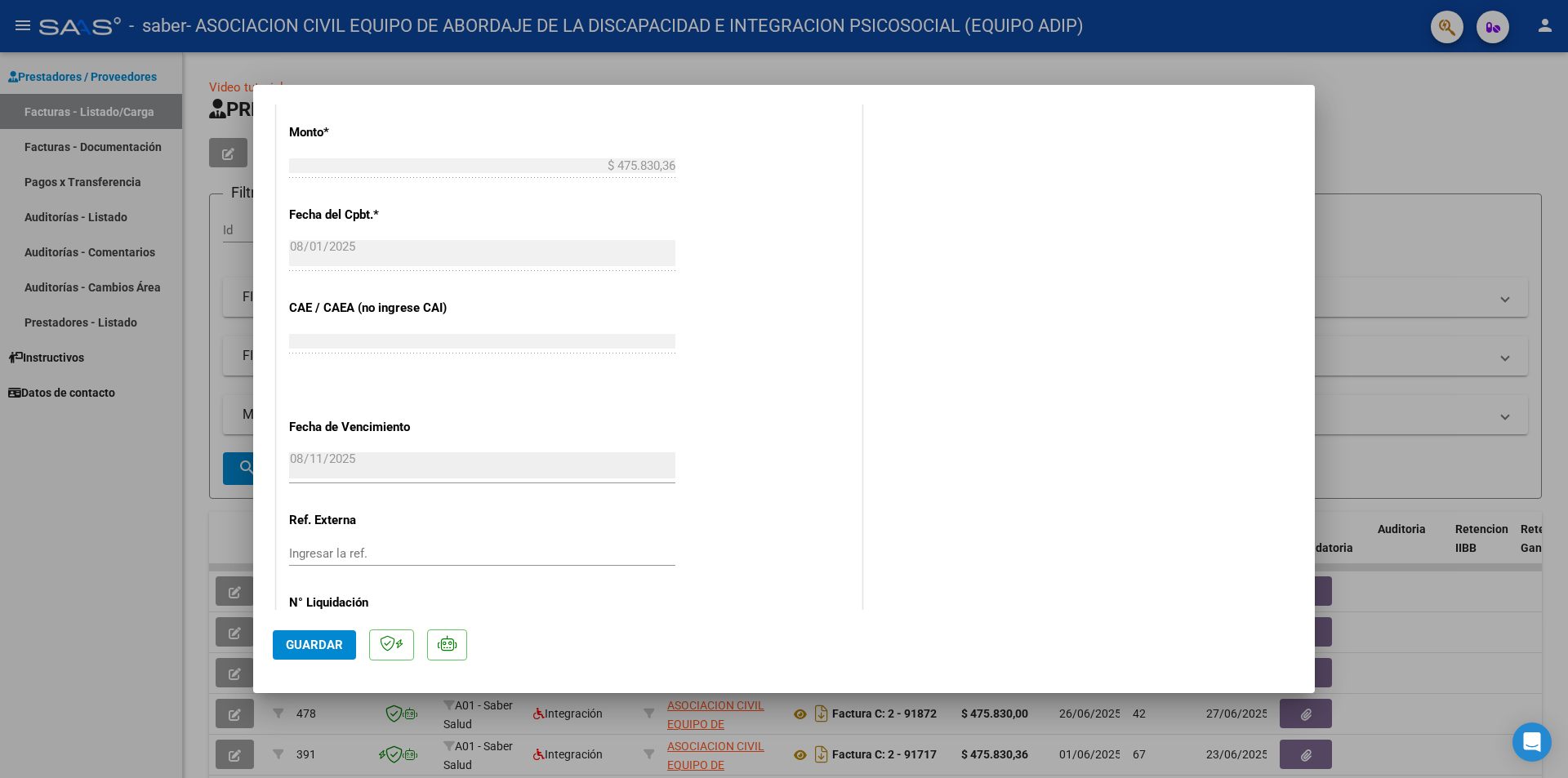 scroll, scrollTop: 974, scrollLeft: 0, axis: vertical 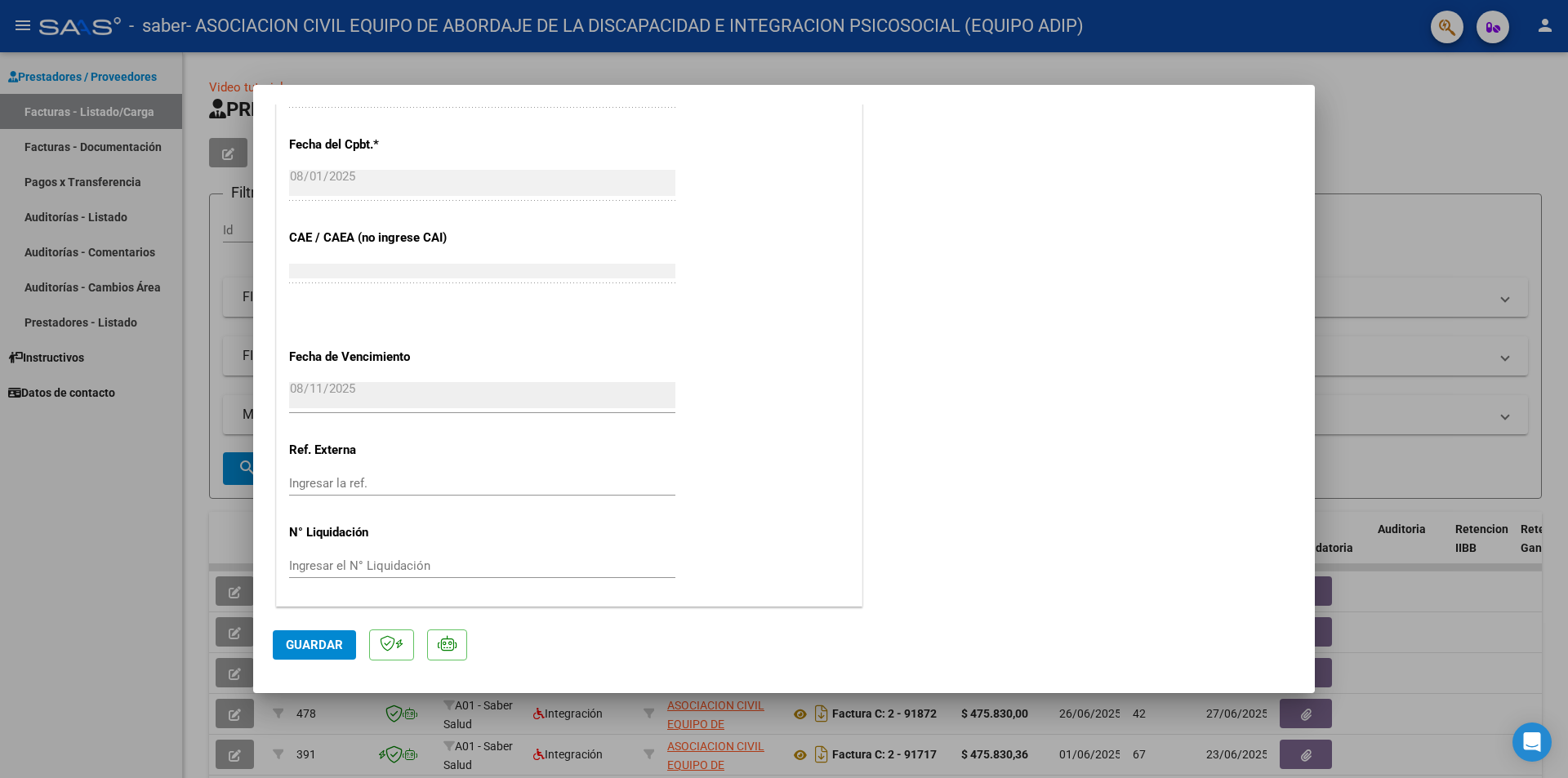 click on "Guardar" 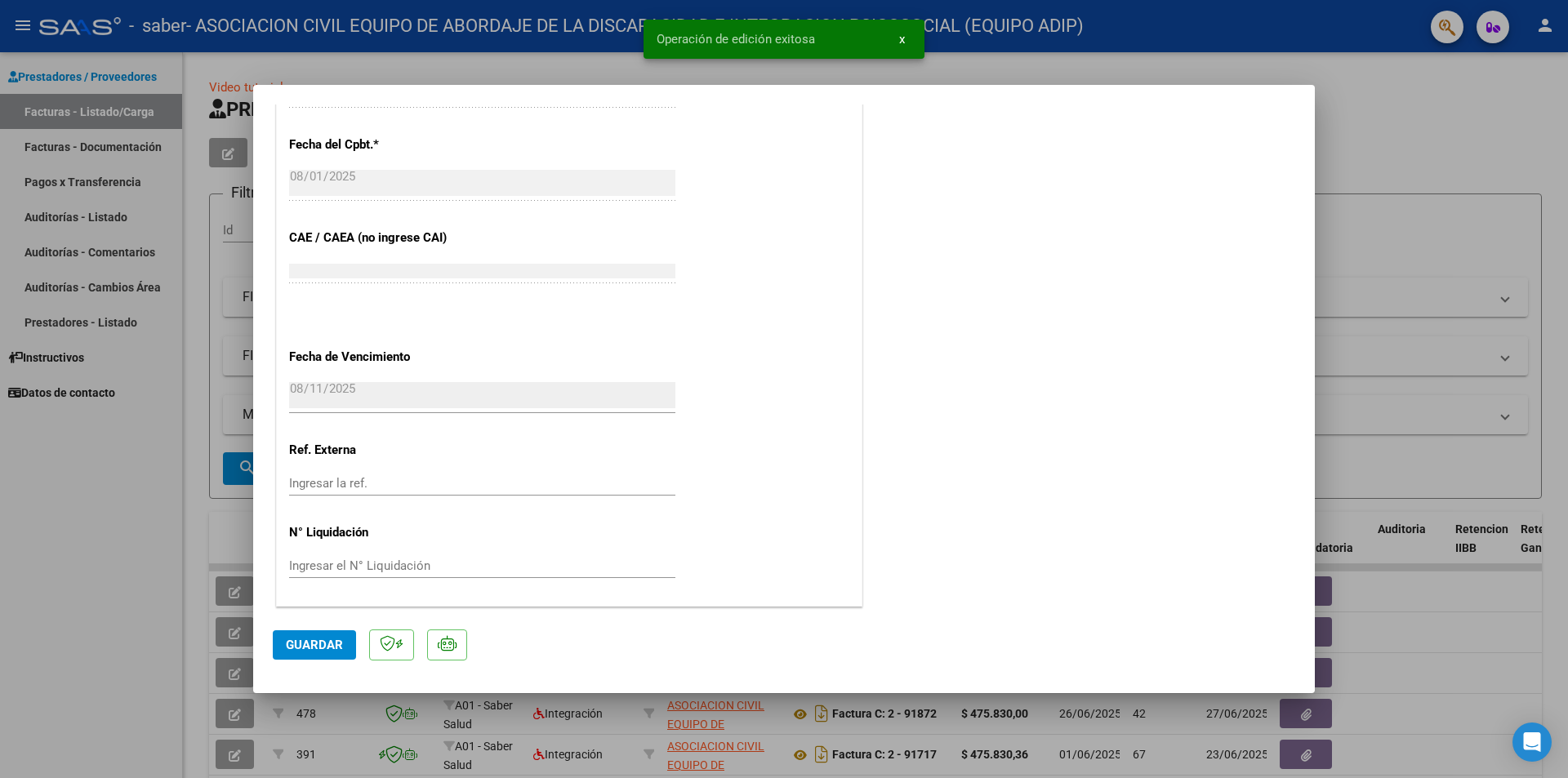 click at bounding box center [784, 389] 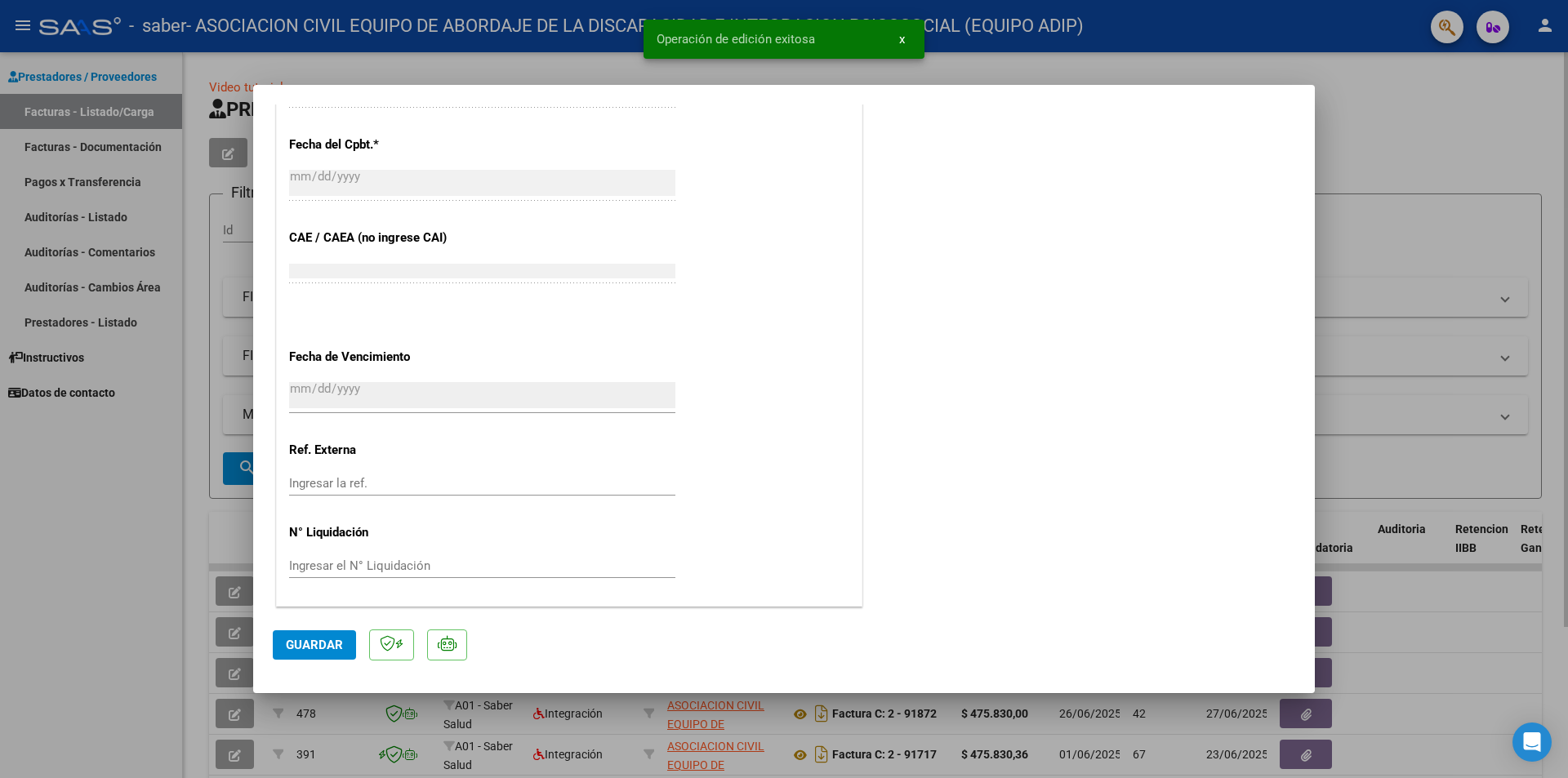 scroll, scrollTop: 1059, scrollLeft: 0, axis: vertical 